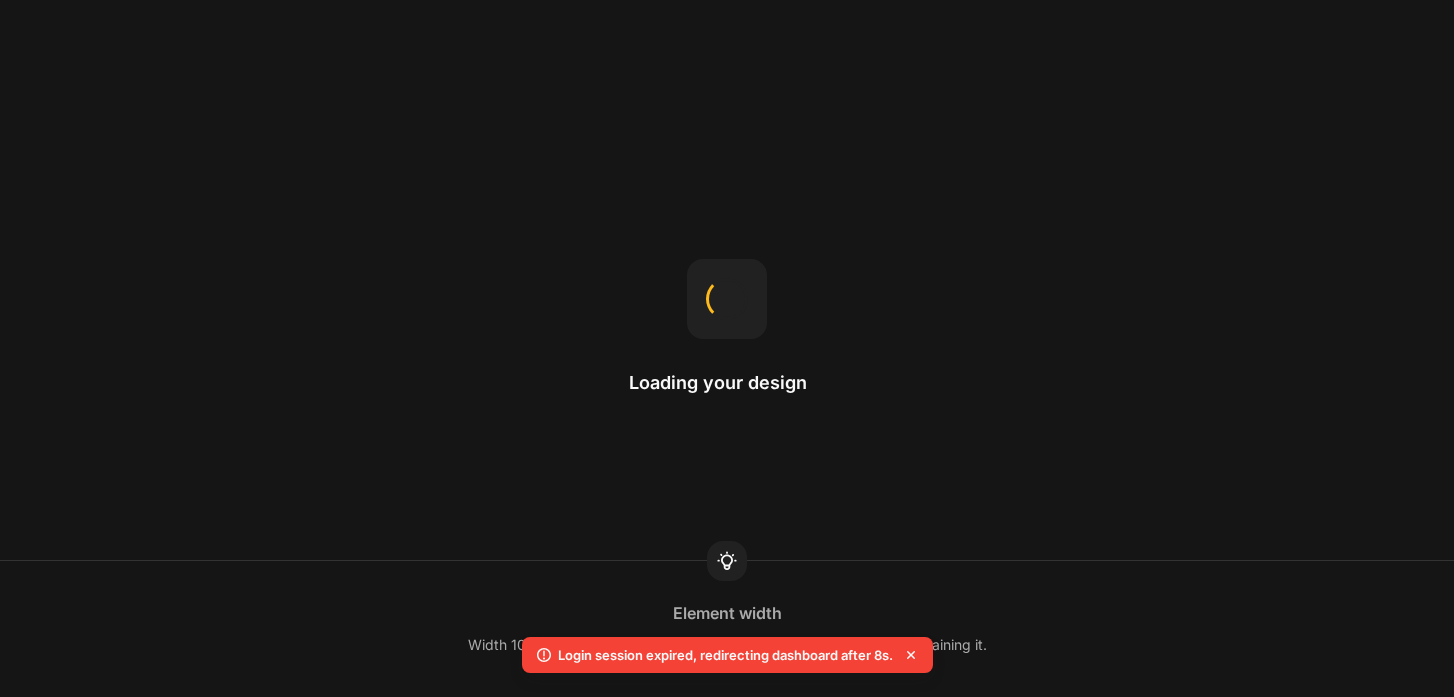 scroll, scrollTop: 0, scrollLeft: 0, axis: both 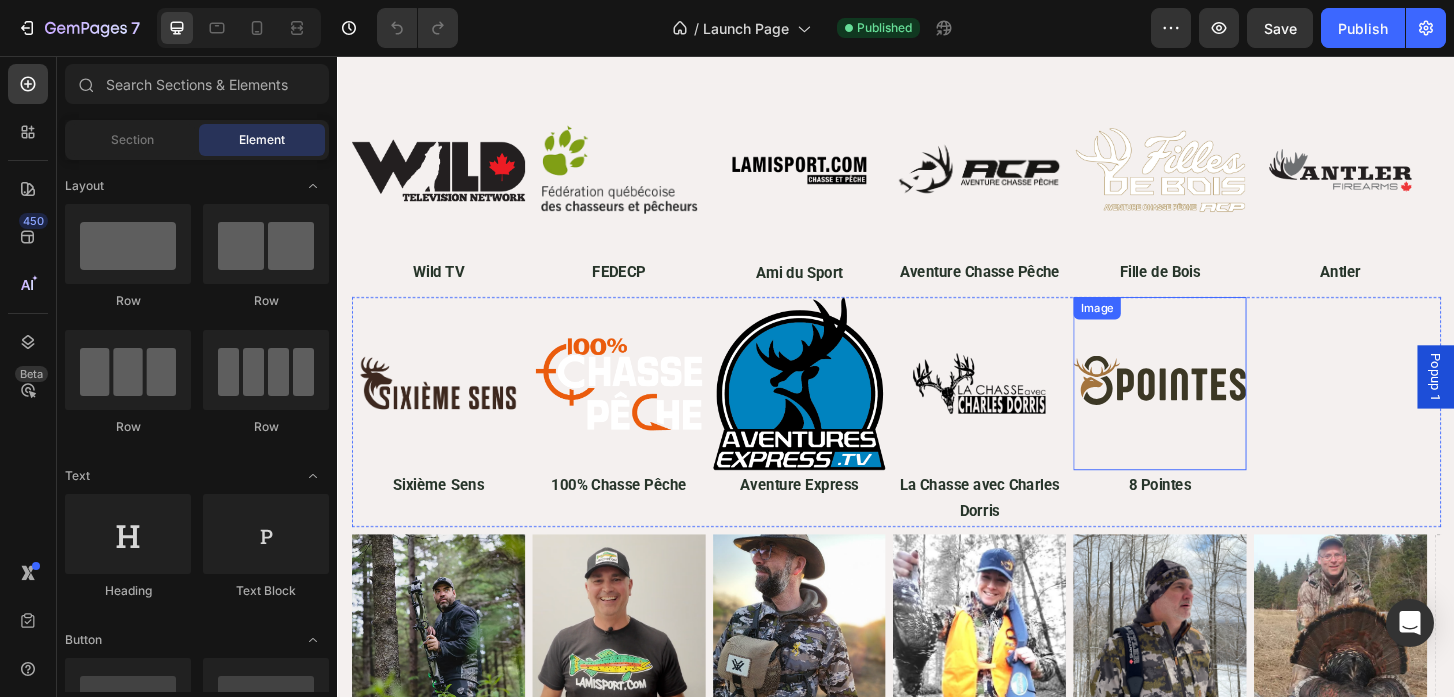 click at bounding box center [1220, 408] 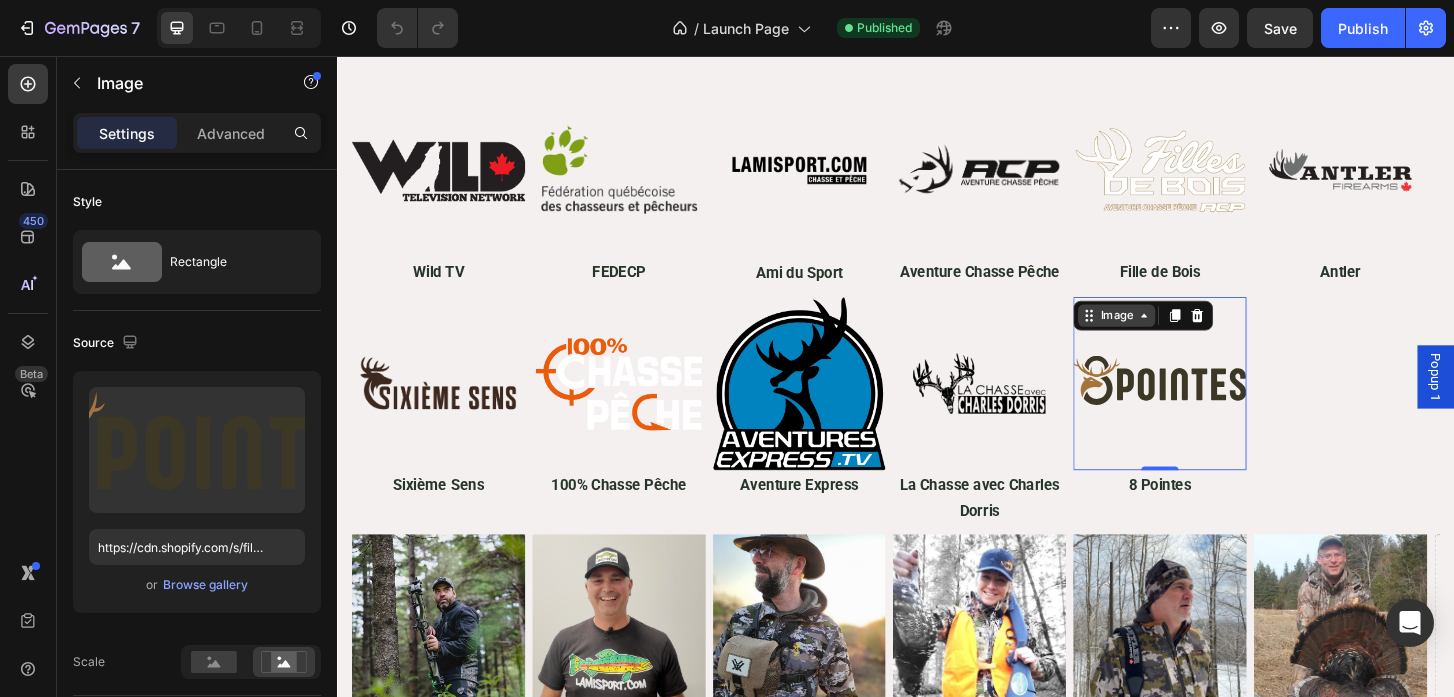 click on "Image" at bounding box center [1173, 335] 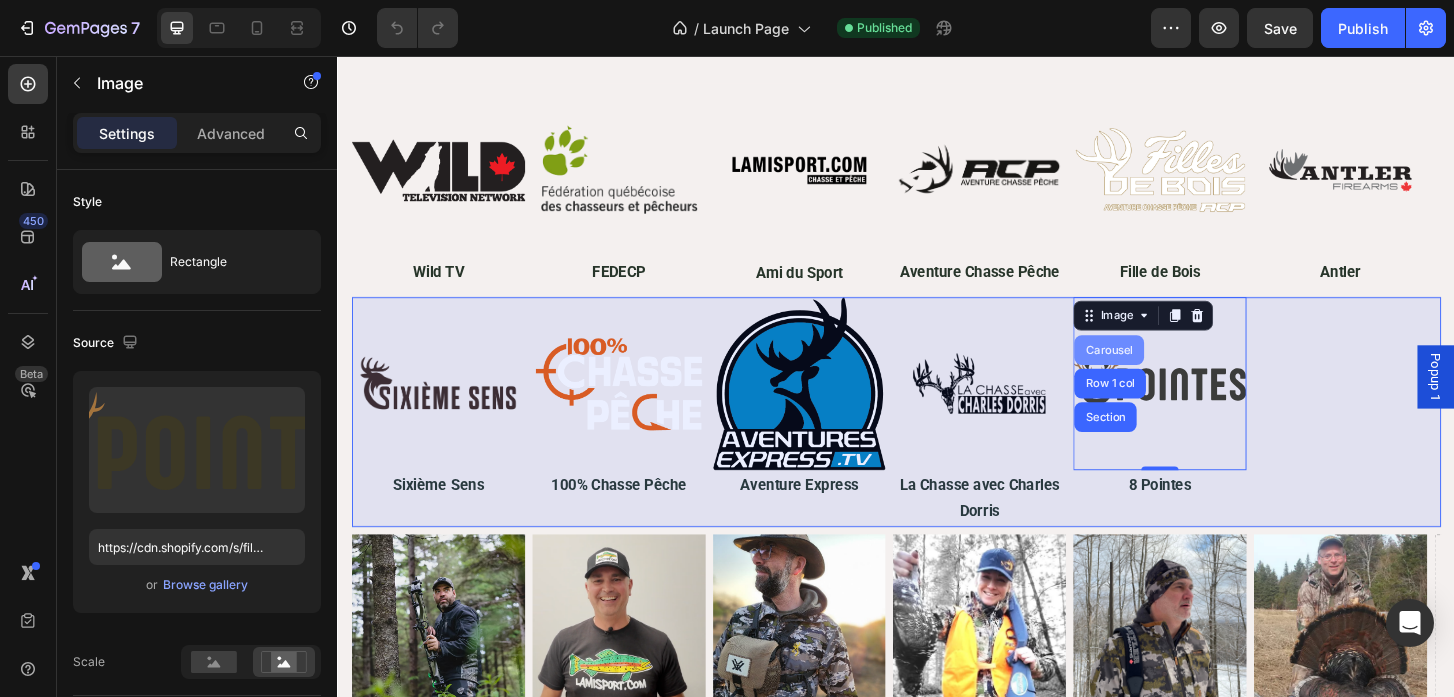 click on "Carousel" at bounding box center [1165, 372] 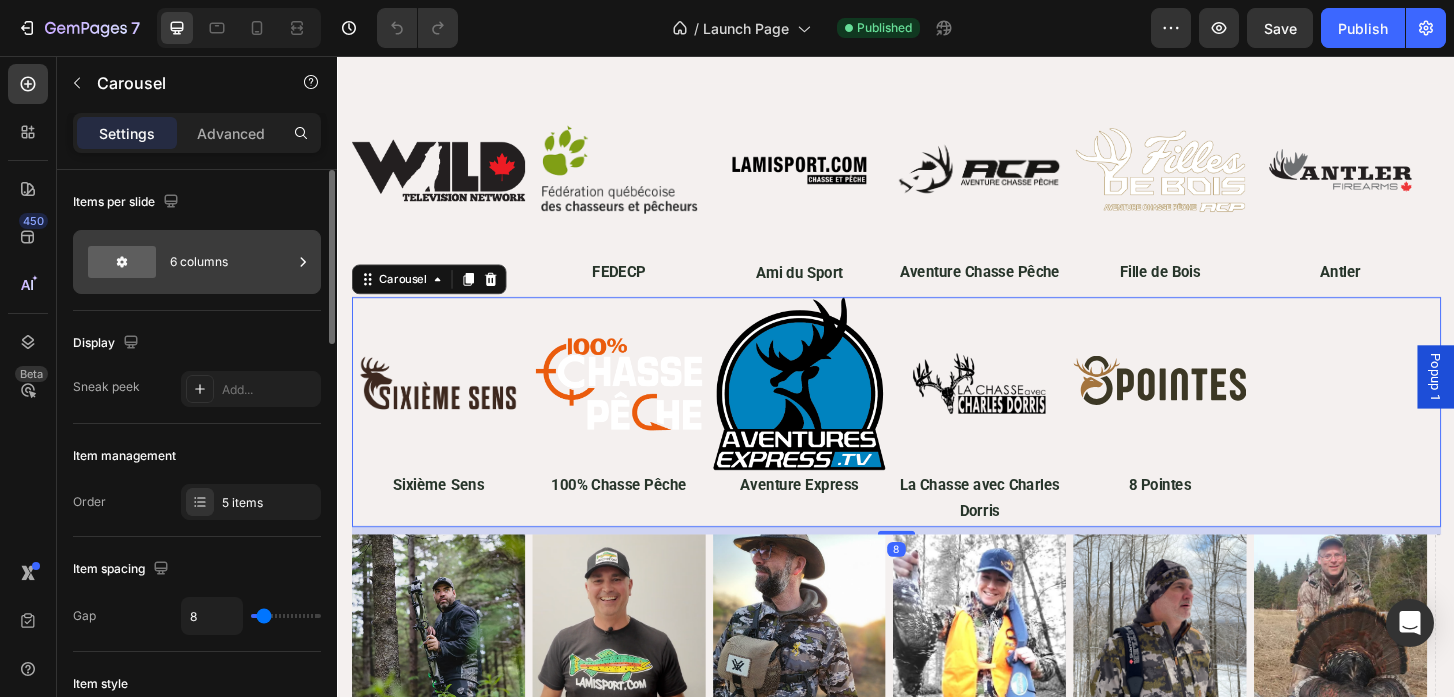 click on "6 columns" at bounding box center [231, 262] 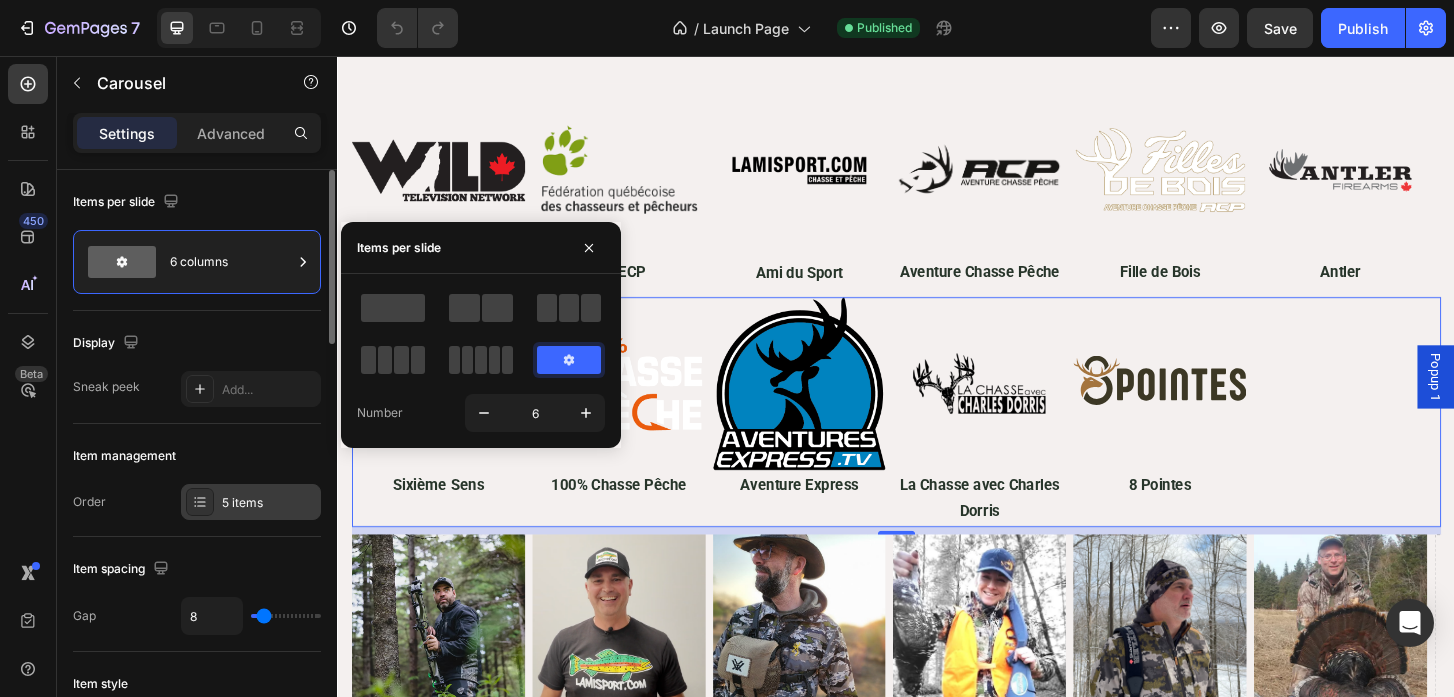 click on "5 items" at bounding box center [269, 503] 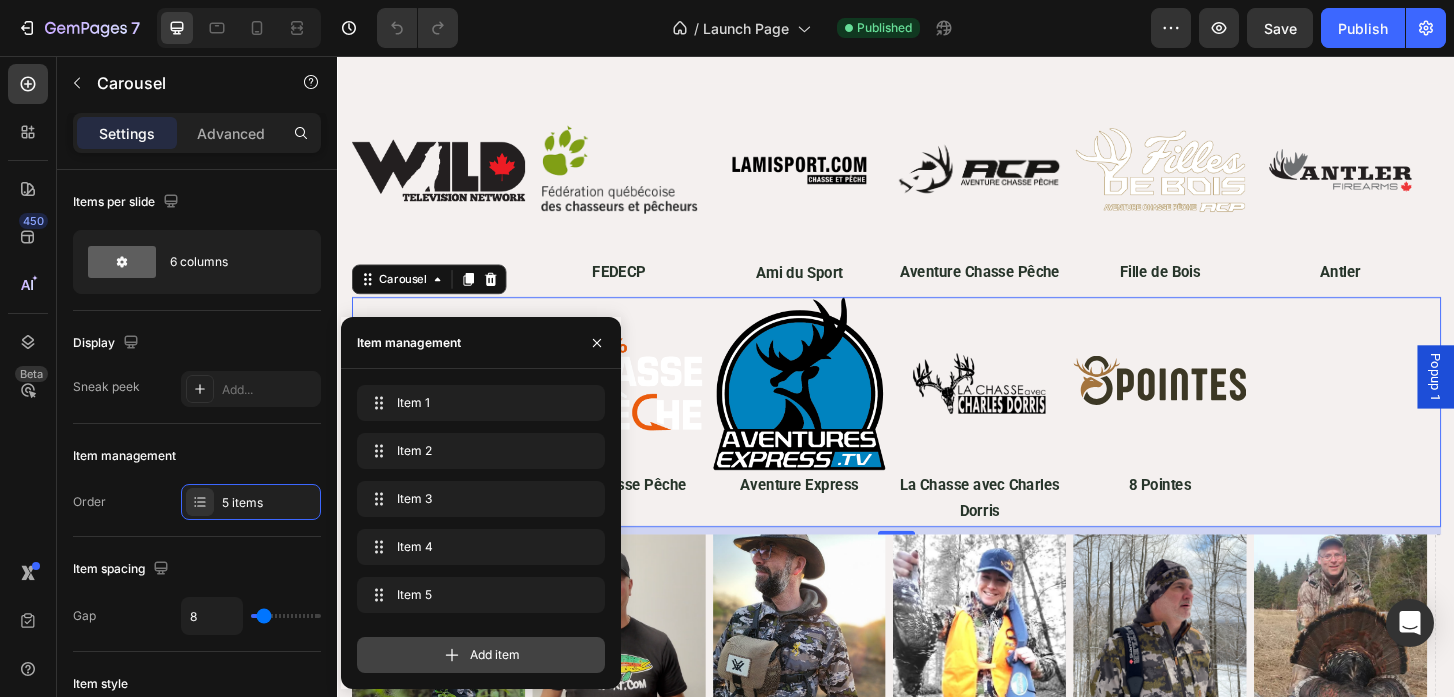 click on "Add item" at bounding box center (481, 655) 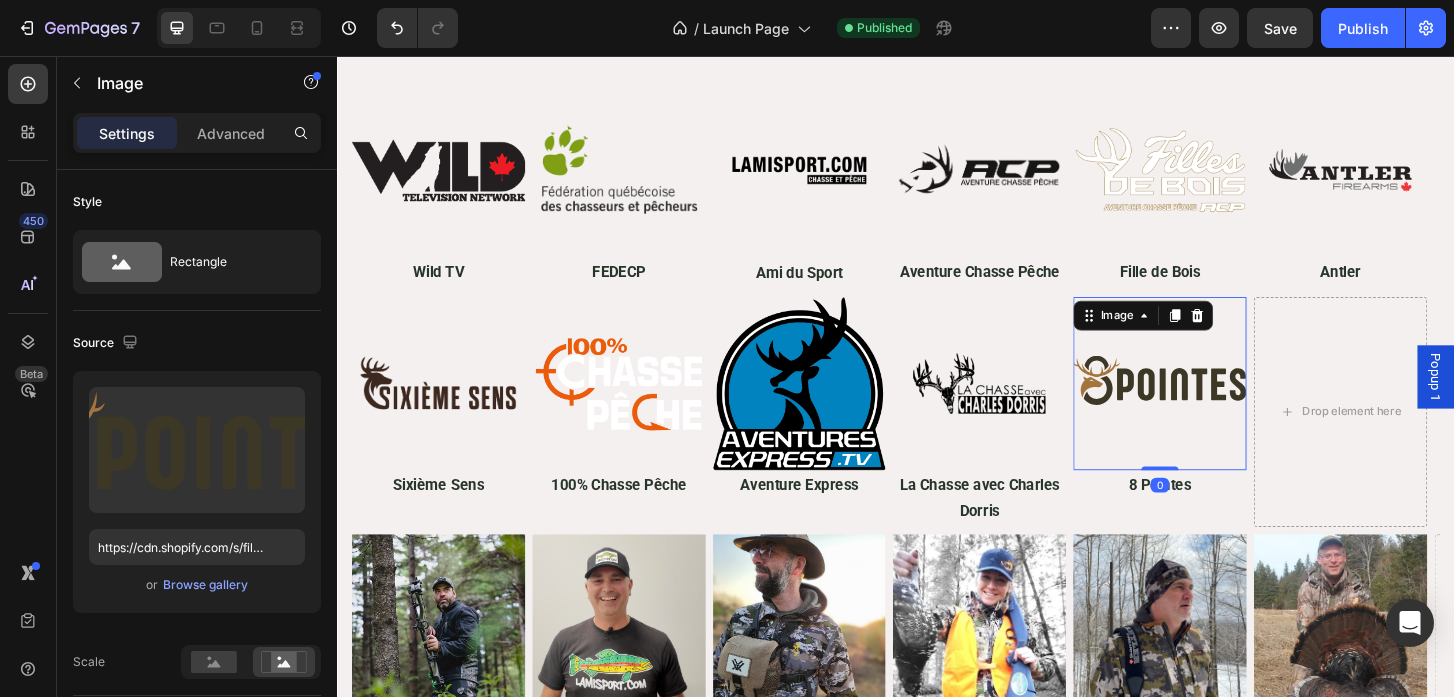 click at bounding box center (1220, 408) 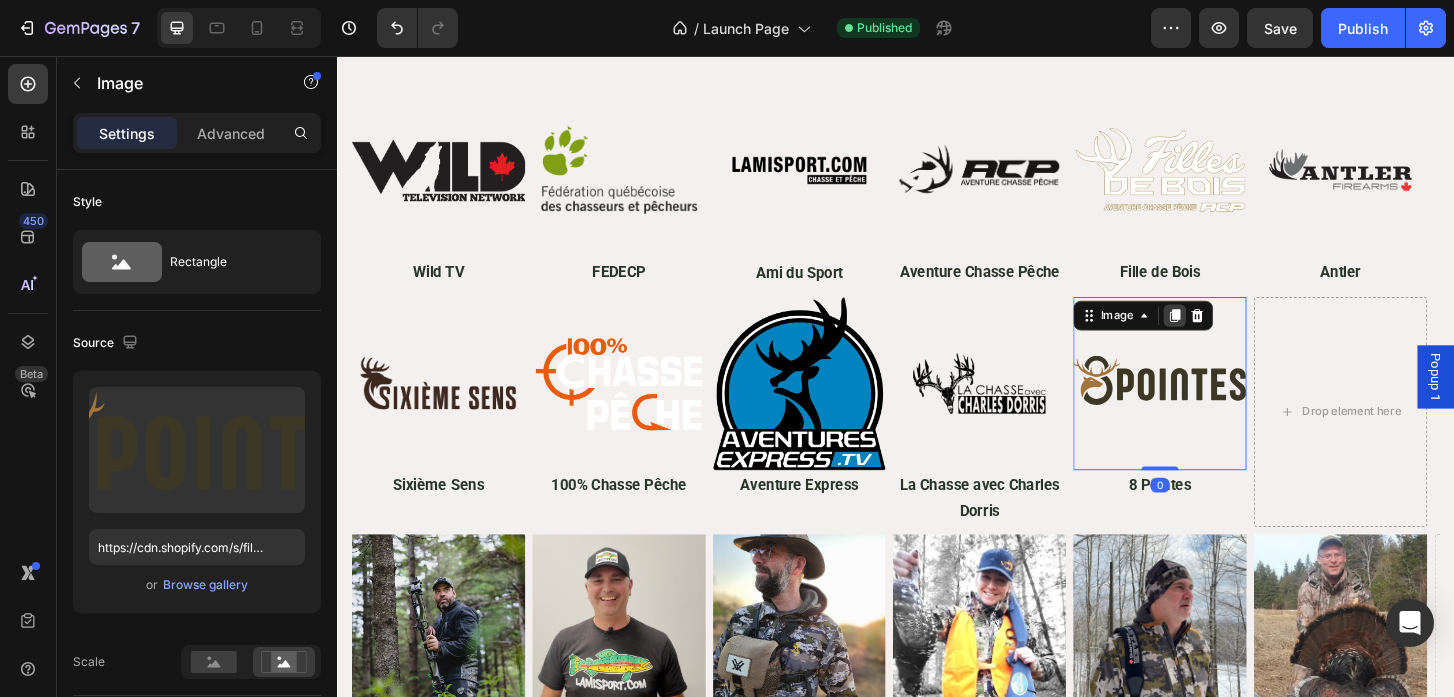 click 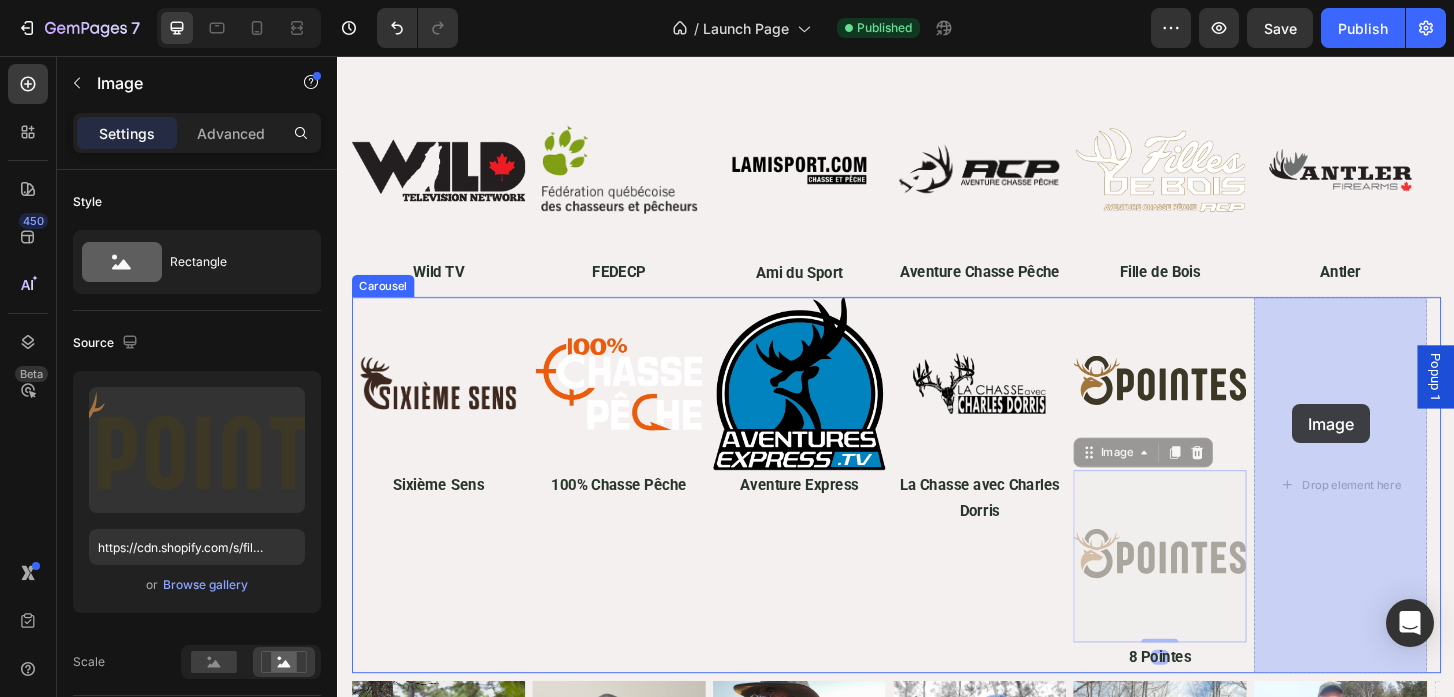 drag, startPoint x: 1156, startPoint y: 485, endPoint x: 1363, endPoint y: 430, distance: 214.18216 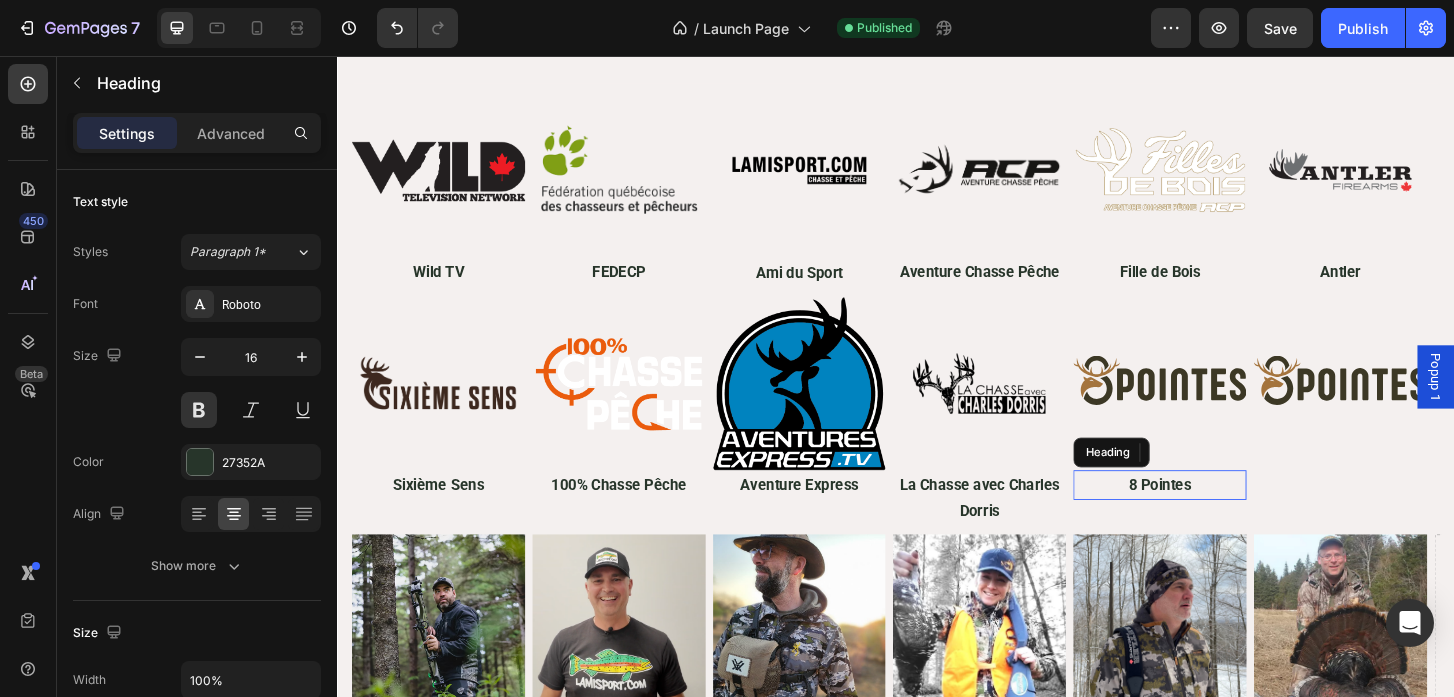 click on "8 Pointes" at bounding box center (1220, 517) 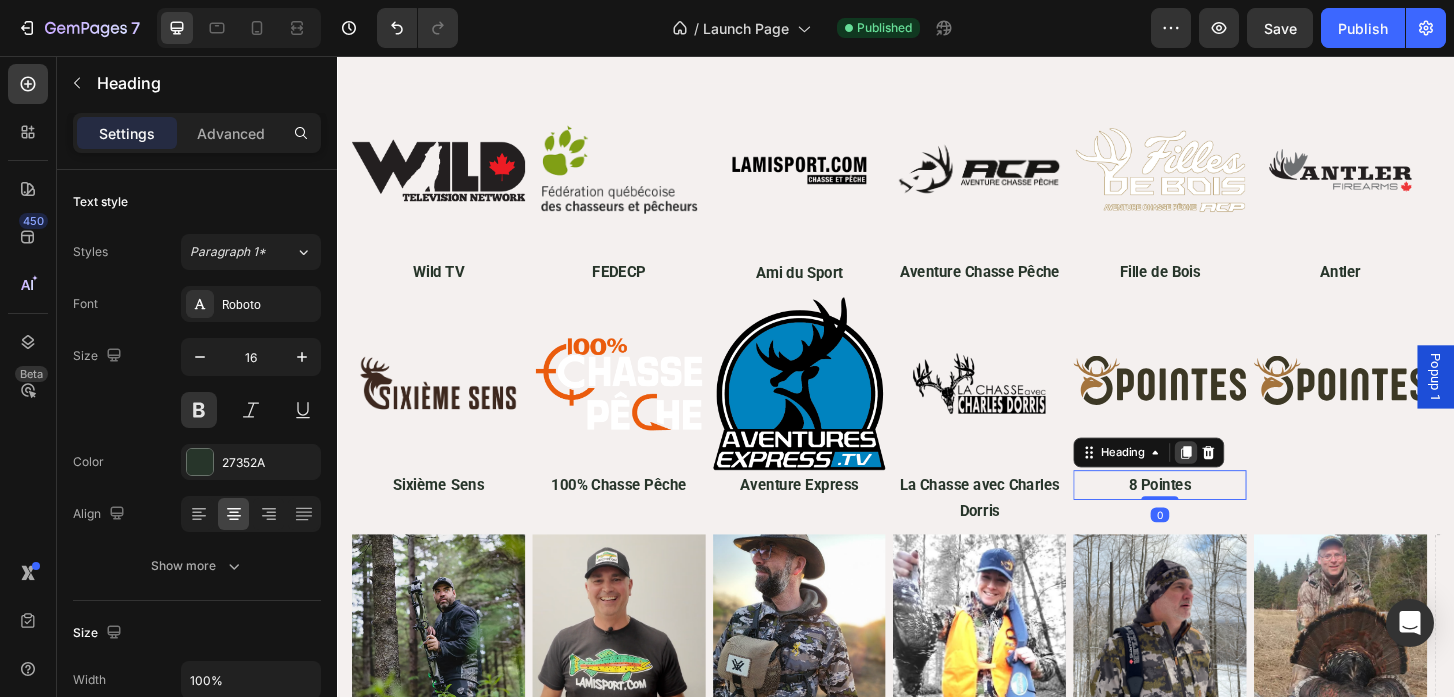 click 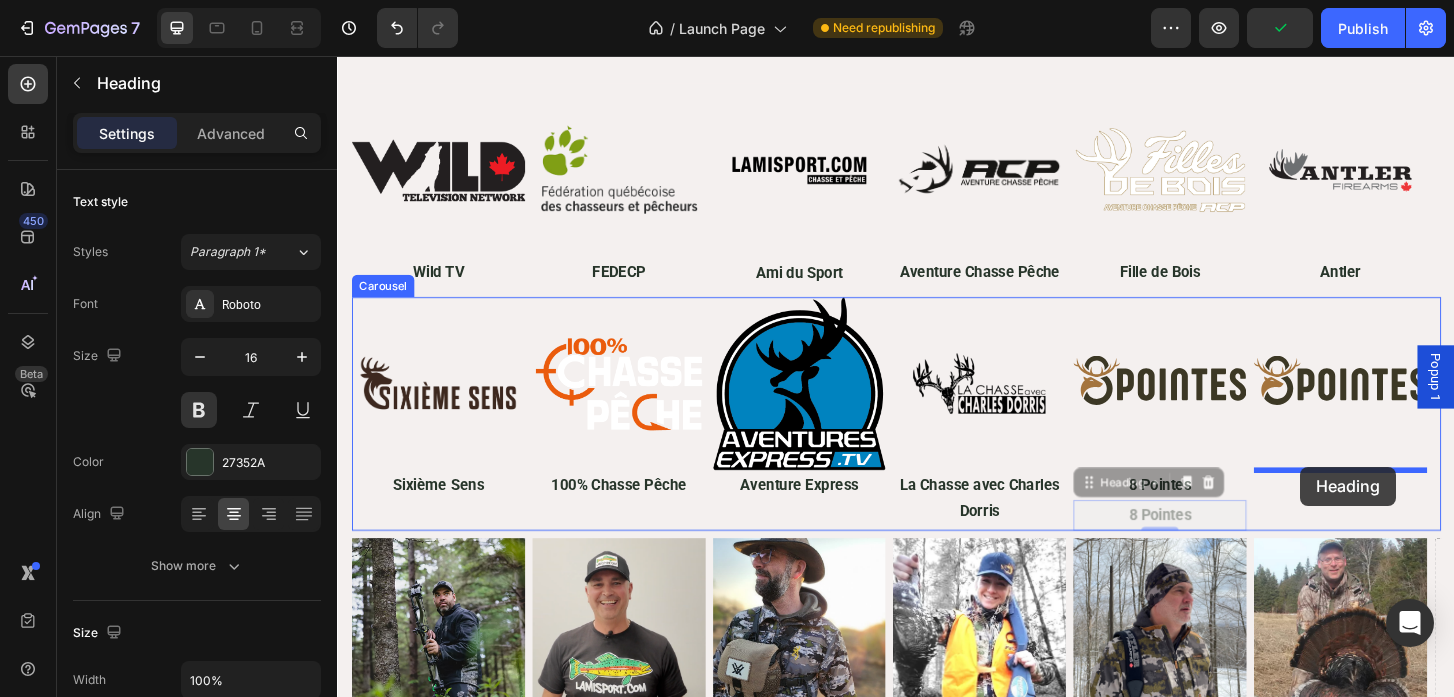 drag, startPoint x: 1154, startPoint y: 513, endPoint x: 1372, endPoint y: 497, distance: 218.58636 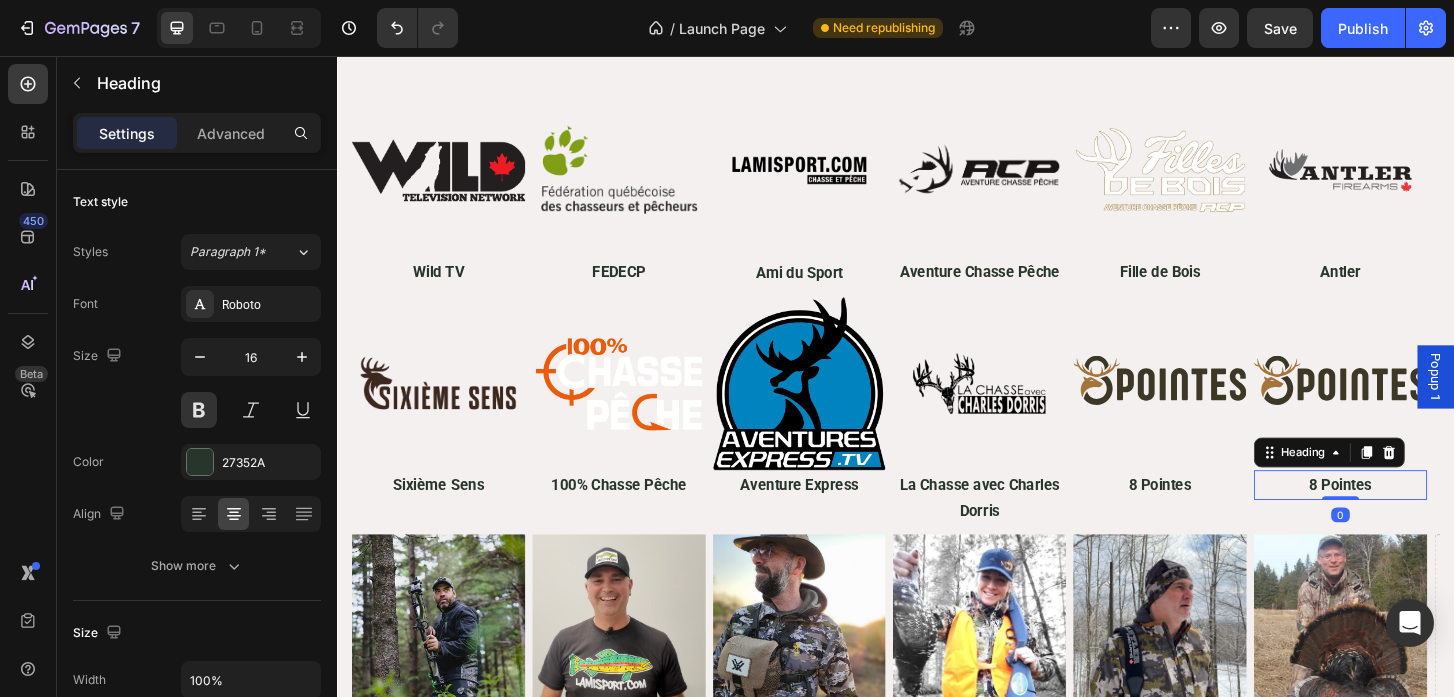 click on "8 Pointes" at bounding box center (1414, 517) 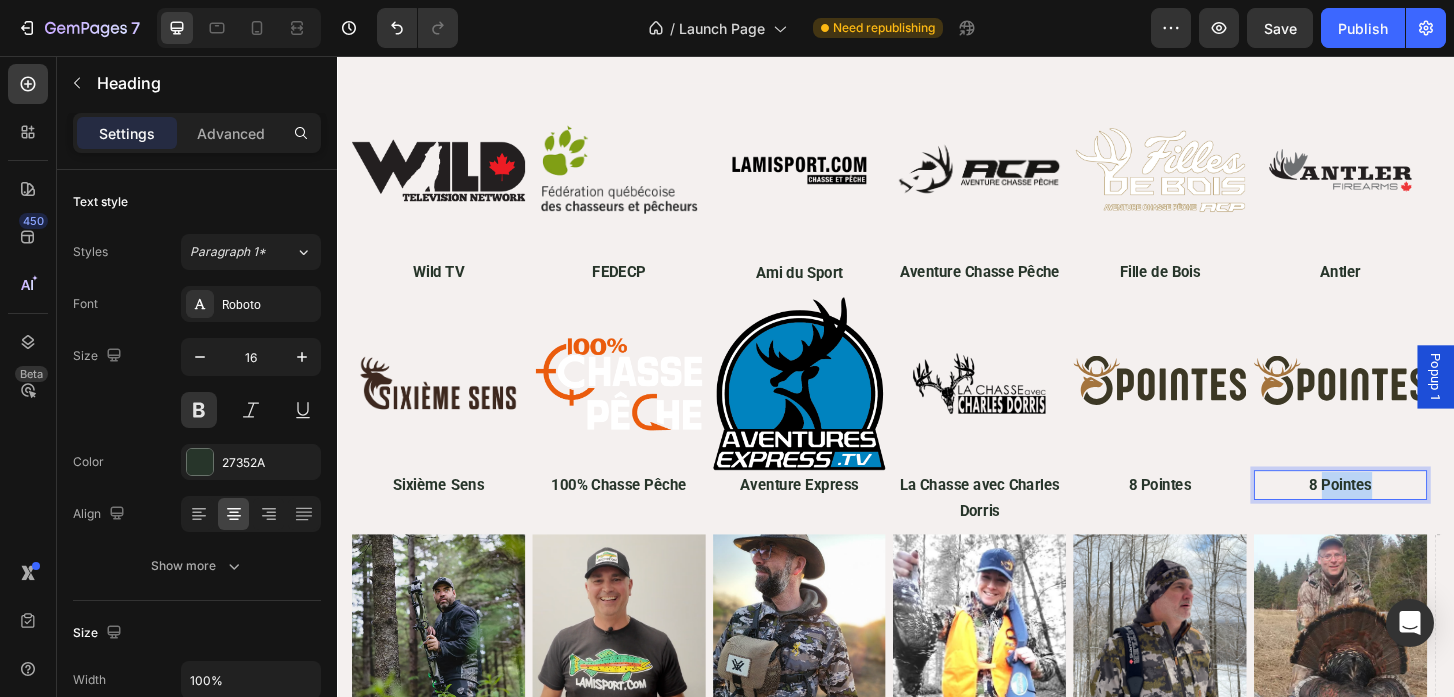 click on "8 Pointes" at bounding box center [1414, 517] 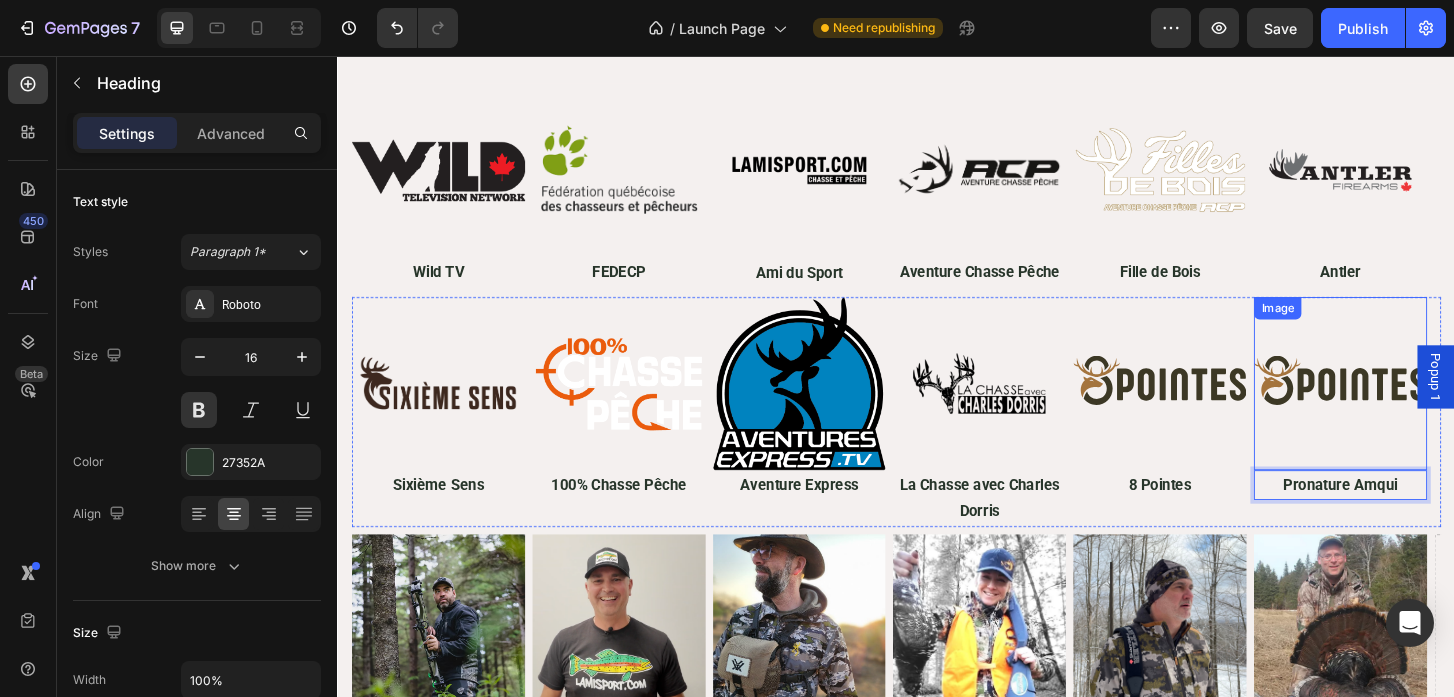 click at bounding box center (1414, 408) 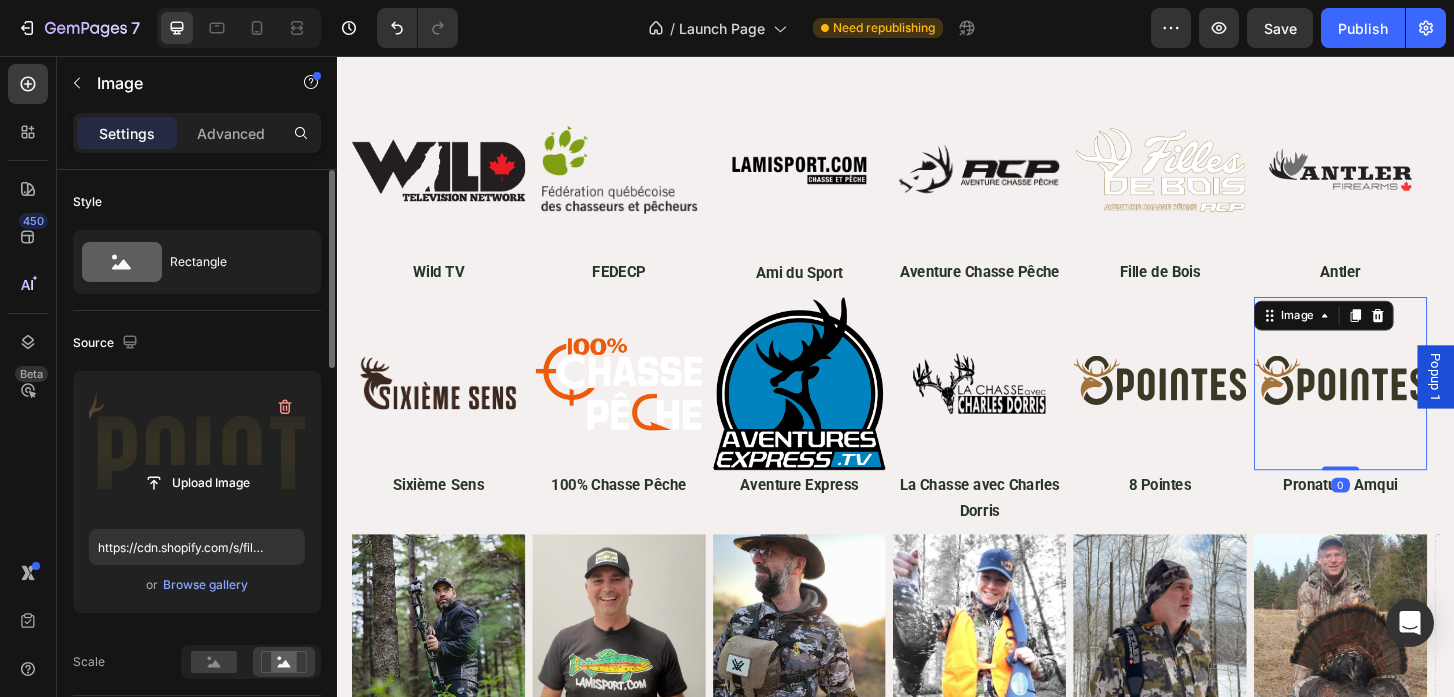 click at bounding box center [197, 450] 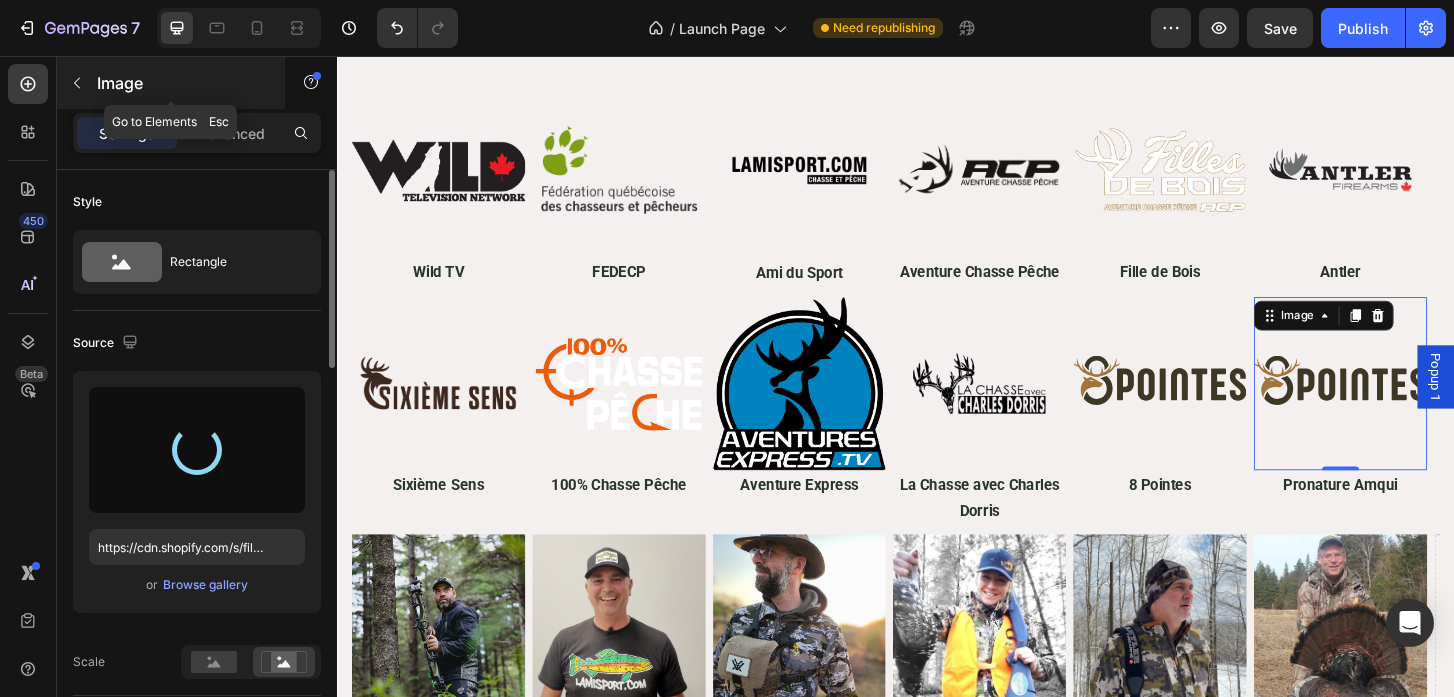 type on "https://cdn.shopify.com/s/files/1/0931/8128/0329/files/gempages_576006936697242186-2eb39a24-e0ba-4079-991d-d88db058156c.png" 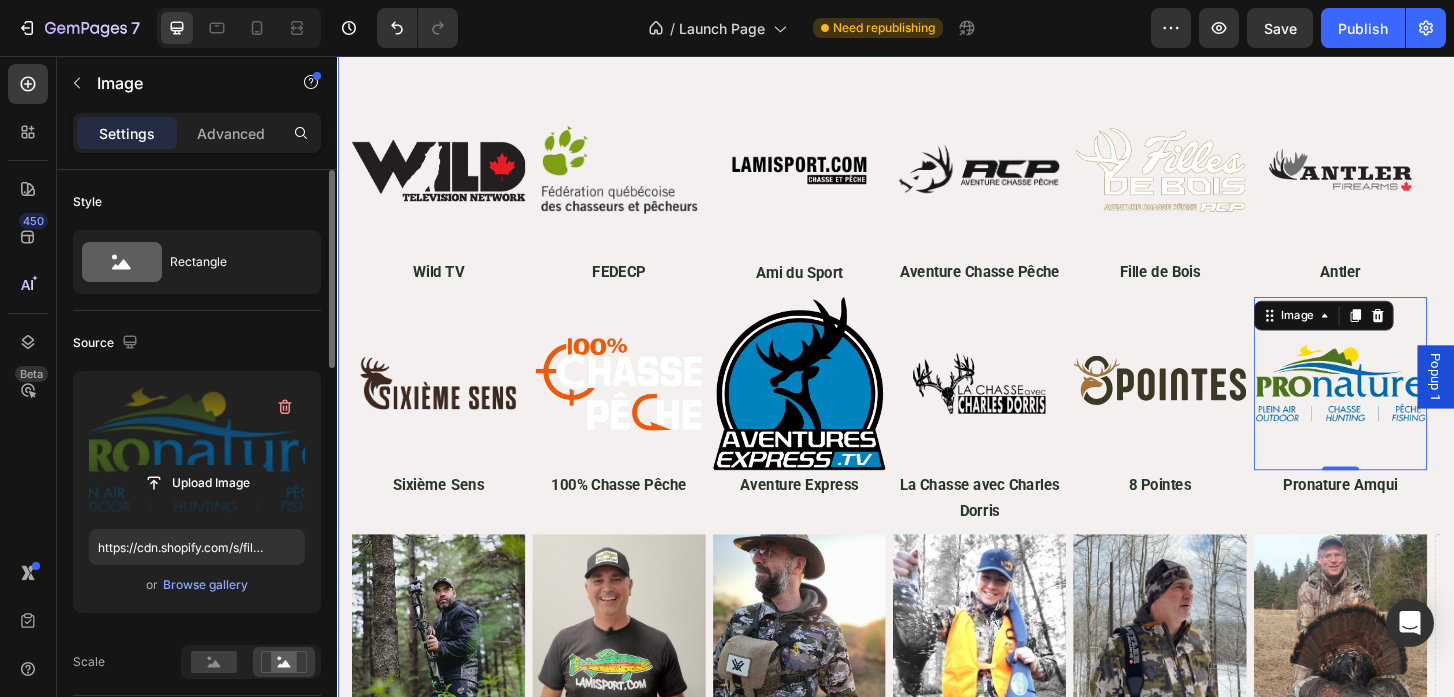 click on "OUR AMBASSADORS Heading Row Row Image Wild TV Heading Image FEDECP Heading Image Ami du Sport Heading Image Aventure Chasse Pêche Heading Image Fille de Bois Heading Image Antler Heading Carousel Image Sixième Sens Heading Image 100% Chasse Pêche Heading Image Aventure Express Heading Image La Chasse avec Charles Dorris Heading Image 8 Pointes Heading Image   0 Pronature Amqui Heading Carousel Image Jason Tremblay Morneau Heading Image Luc Bonneville Heading Image Martin Bourget Heading Image Kate Nadeau Mercier Heading Image Hugues Vaillancourt Heading Image Louis Turbide Heading
Drop element here
Drop element here Carousel Image Mario Huot Heading Image Charles Dorris Heading Image Philippe Pelletier Heading Carousel Row" at bounding box center [937, 520] 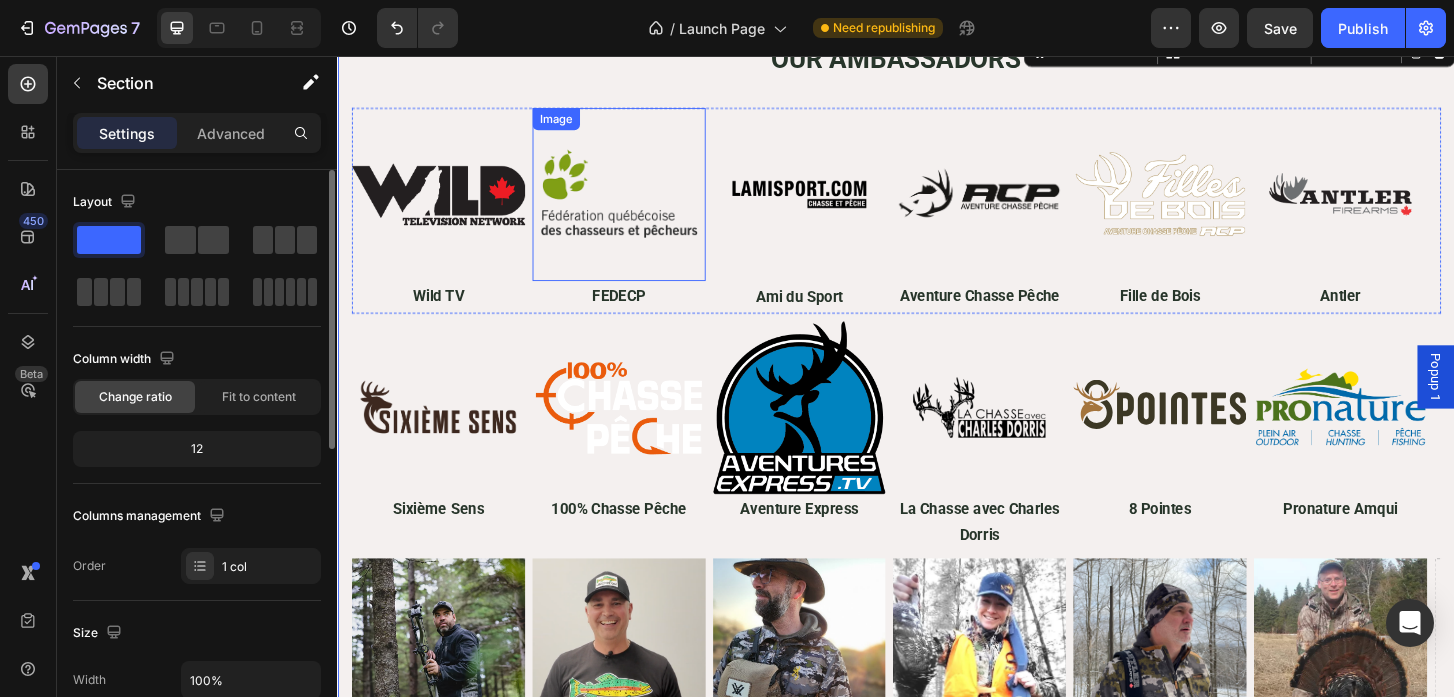 scroll, scrollTop: 4713, scrollLeft: 0, axis: vertical 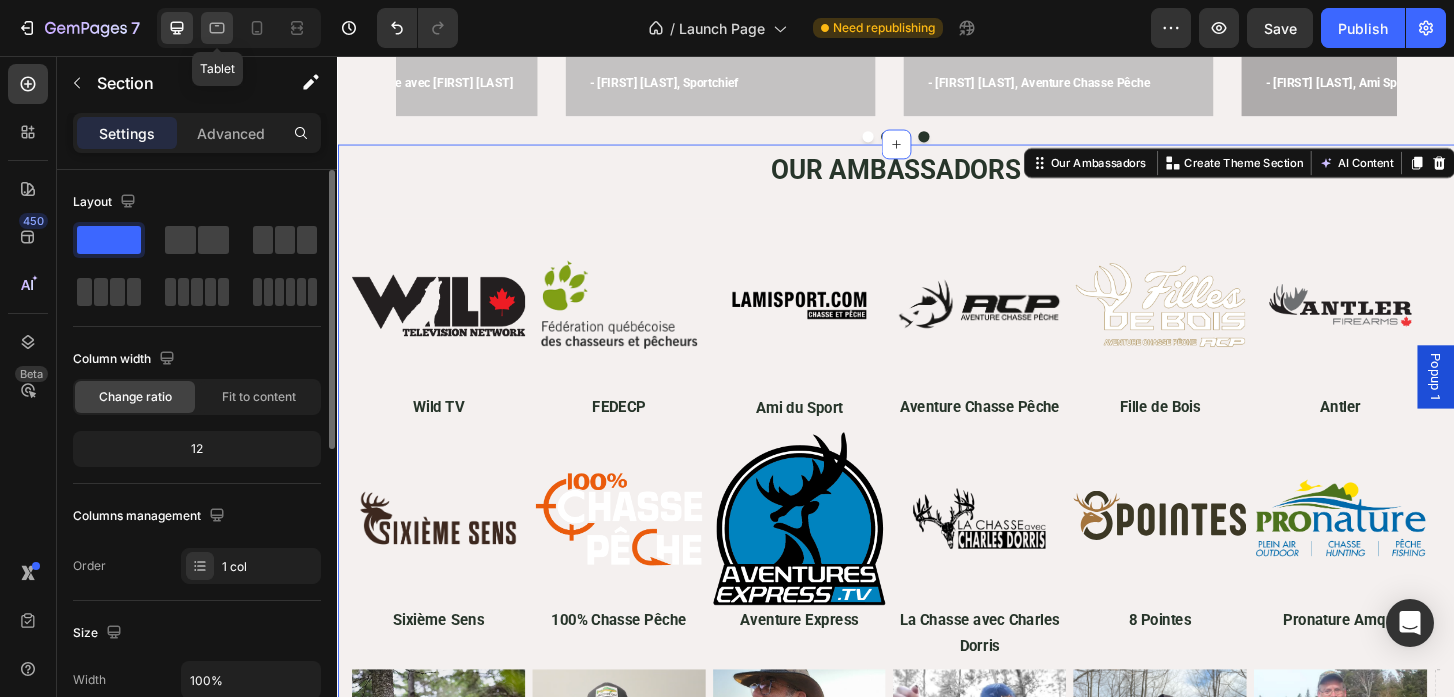 click 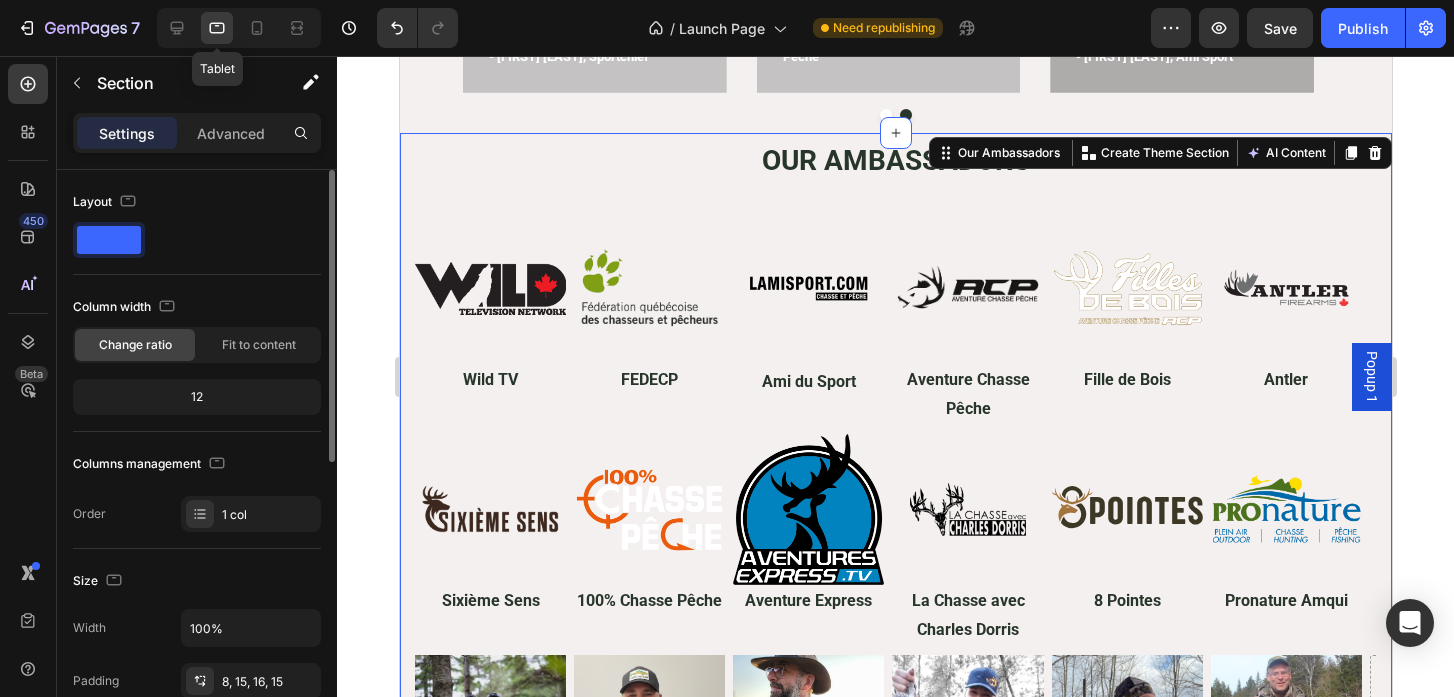 scroll, scrollTop: 4758, scrollLeft: 0, axis: vertical 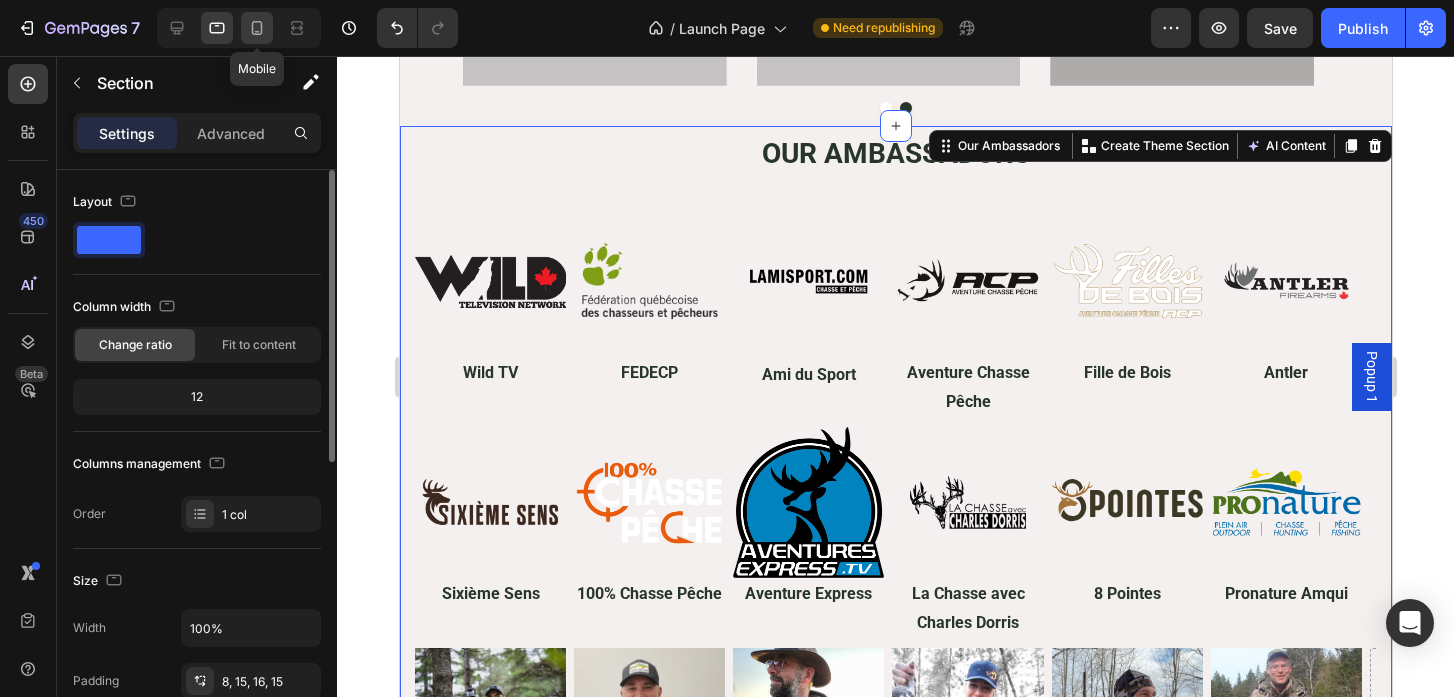 click 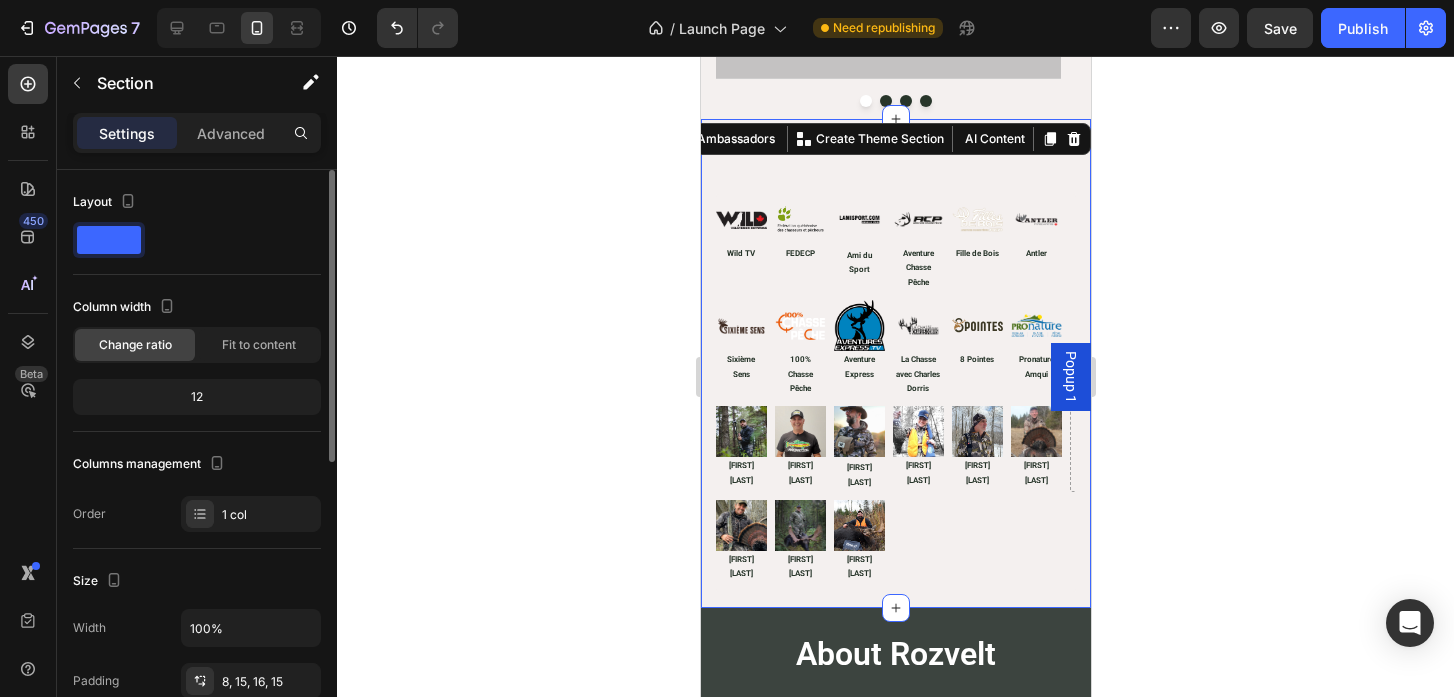 scroll, scrollTop: 4778, scrollLeft: 0, axis: vertical 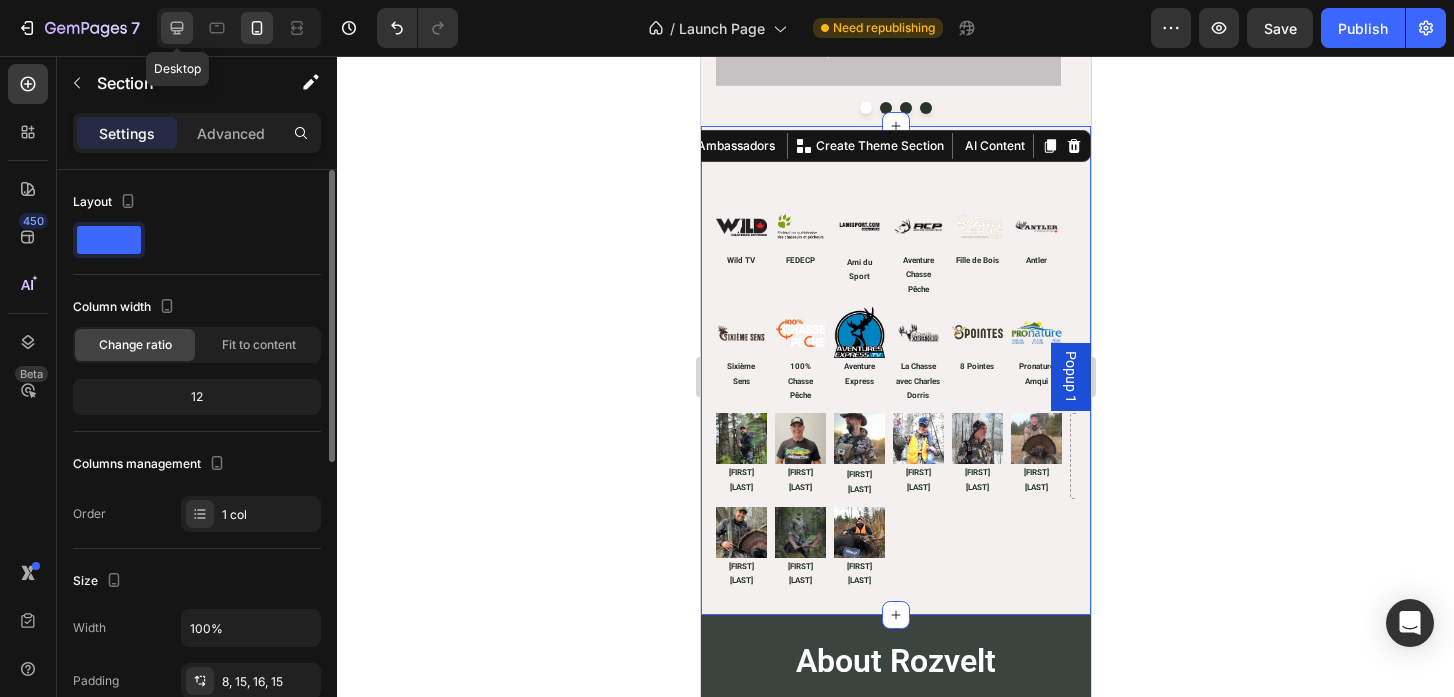 click 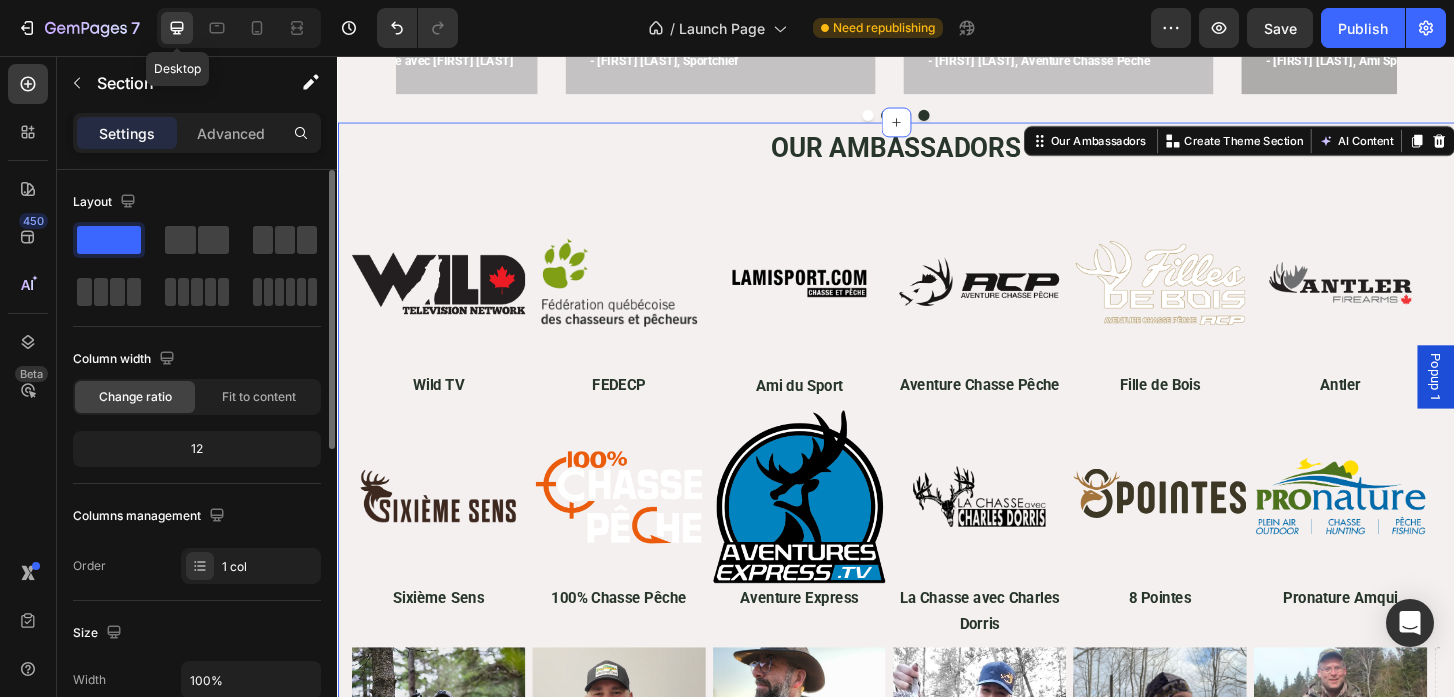 scroll, scrollTop: 4738, scrollLeft: 0, axis: vertical 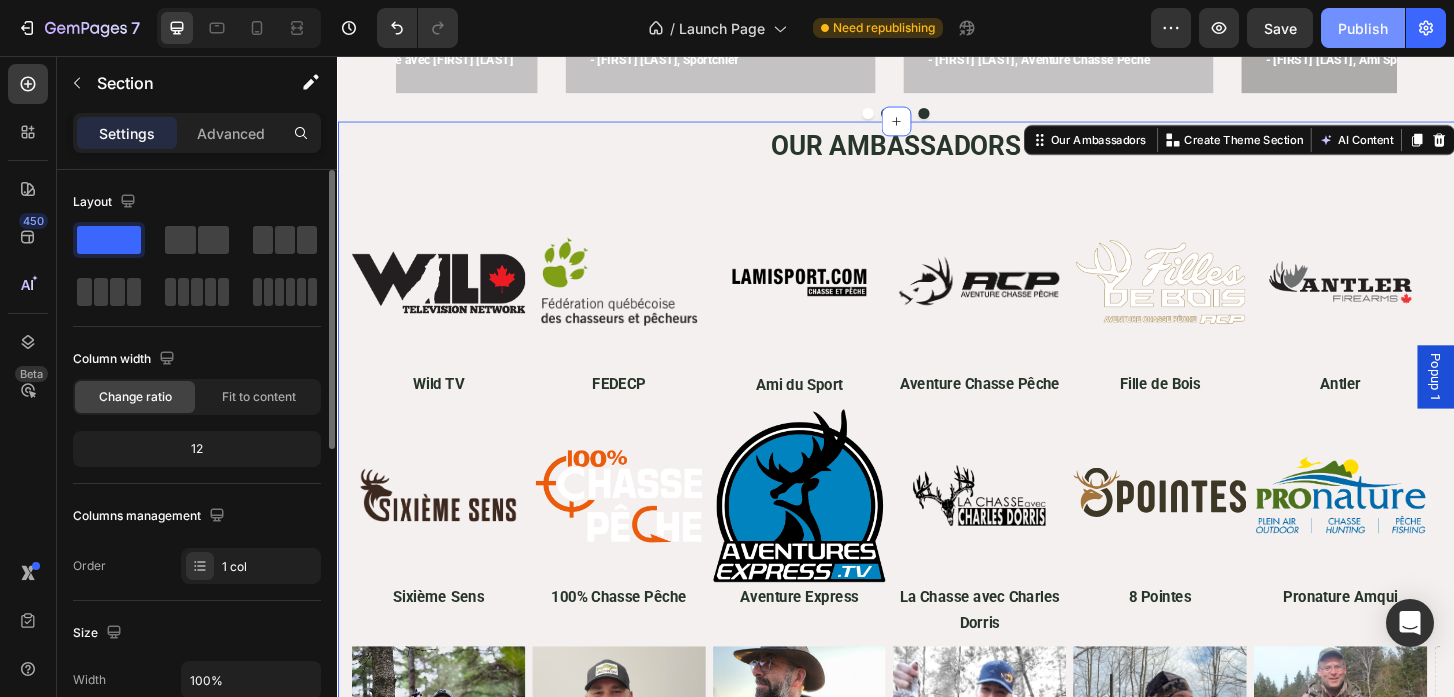click on "Publish" at bounding box center (1363, 28) 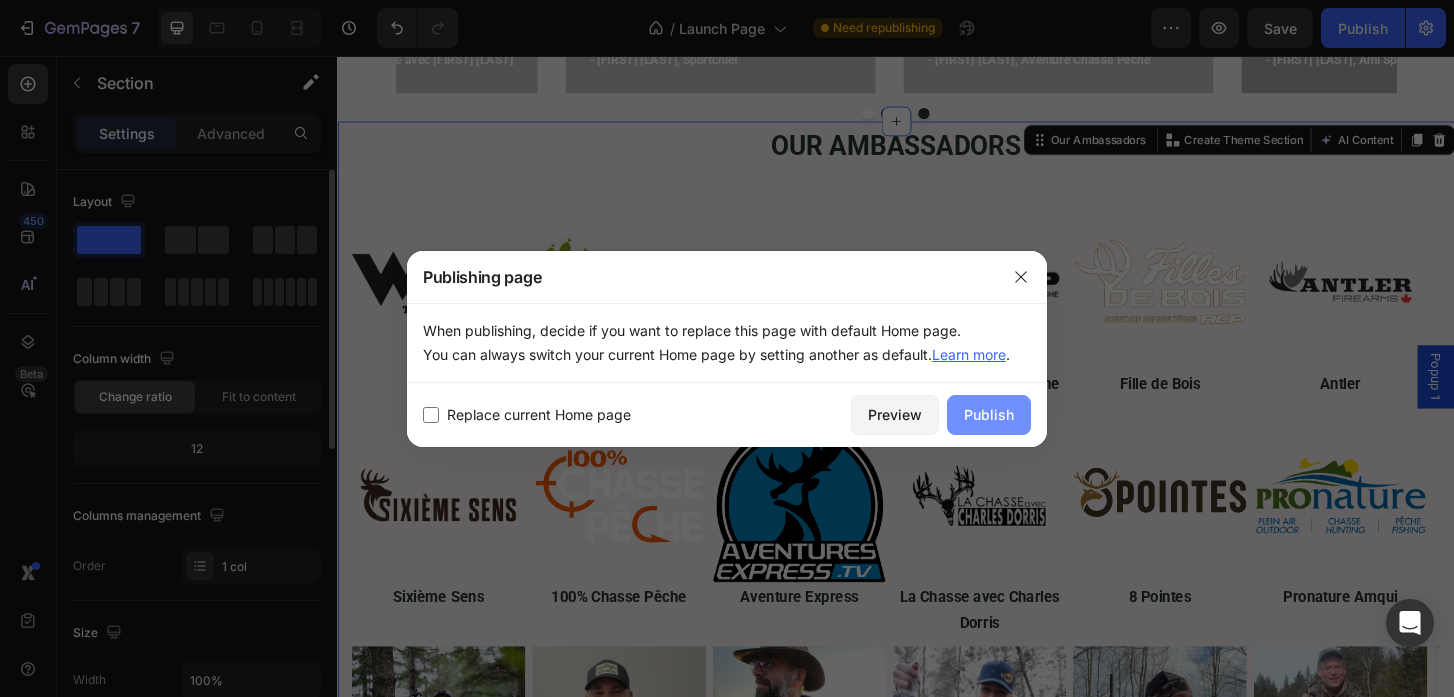 click on "Publish" at bounding box center [989, 414] 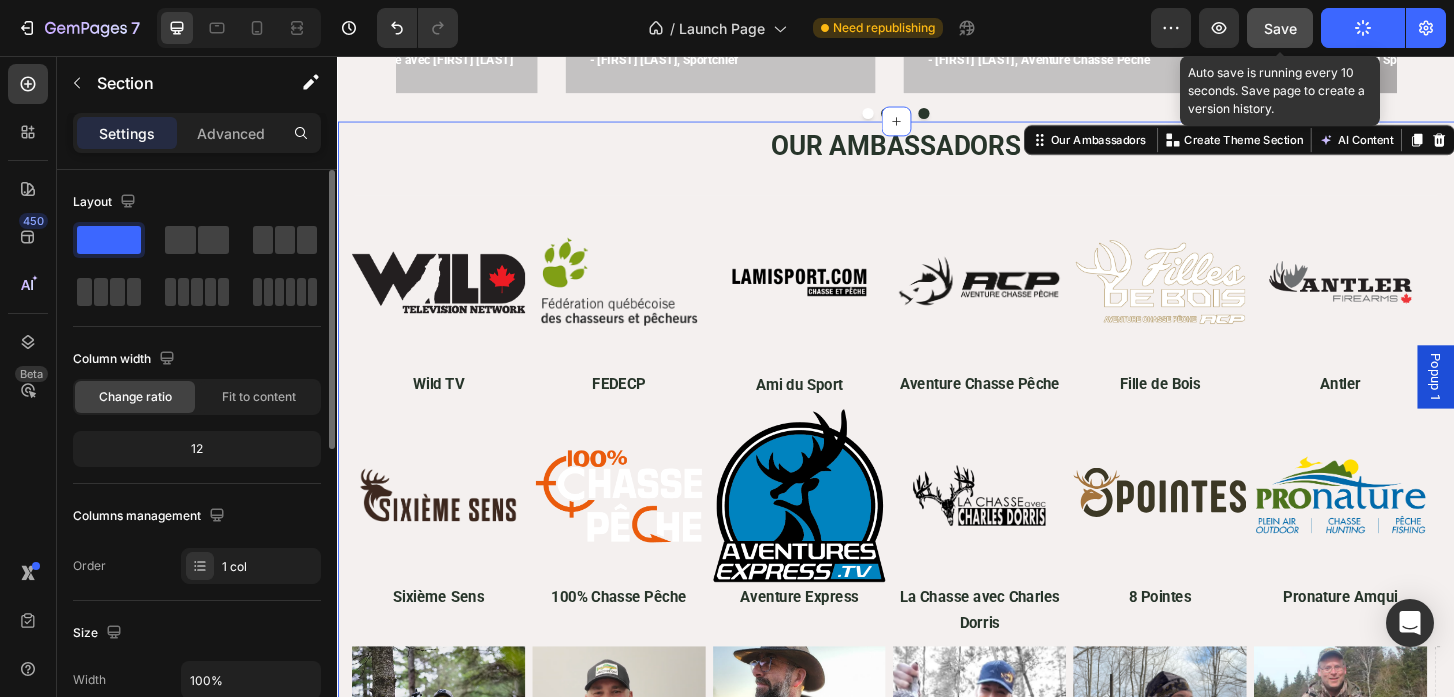 click on "Save" at bounding box center (1280, 28) 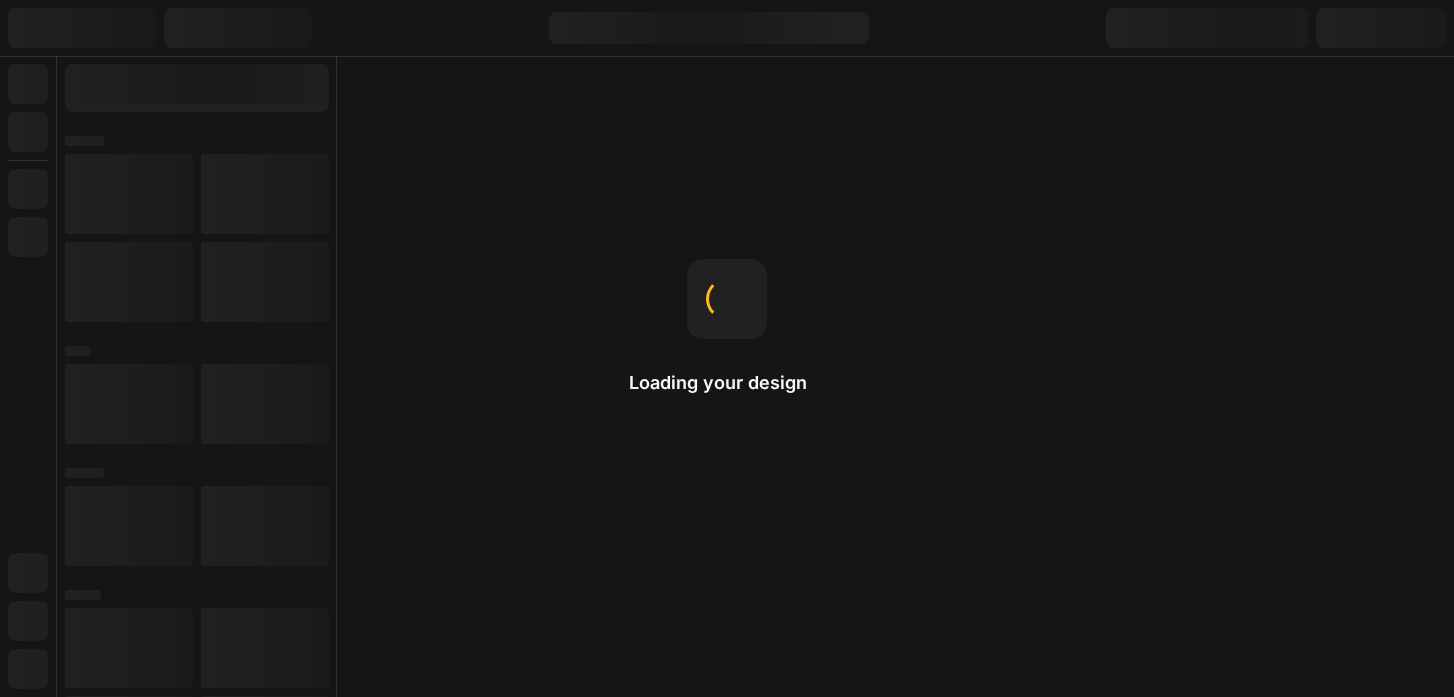 scroll, scrollTop: 0, scrollLeft: 0, axis: both 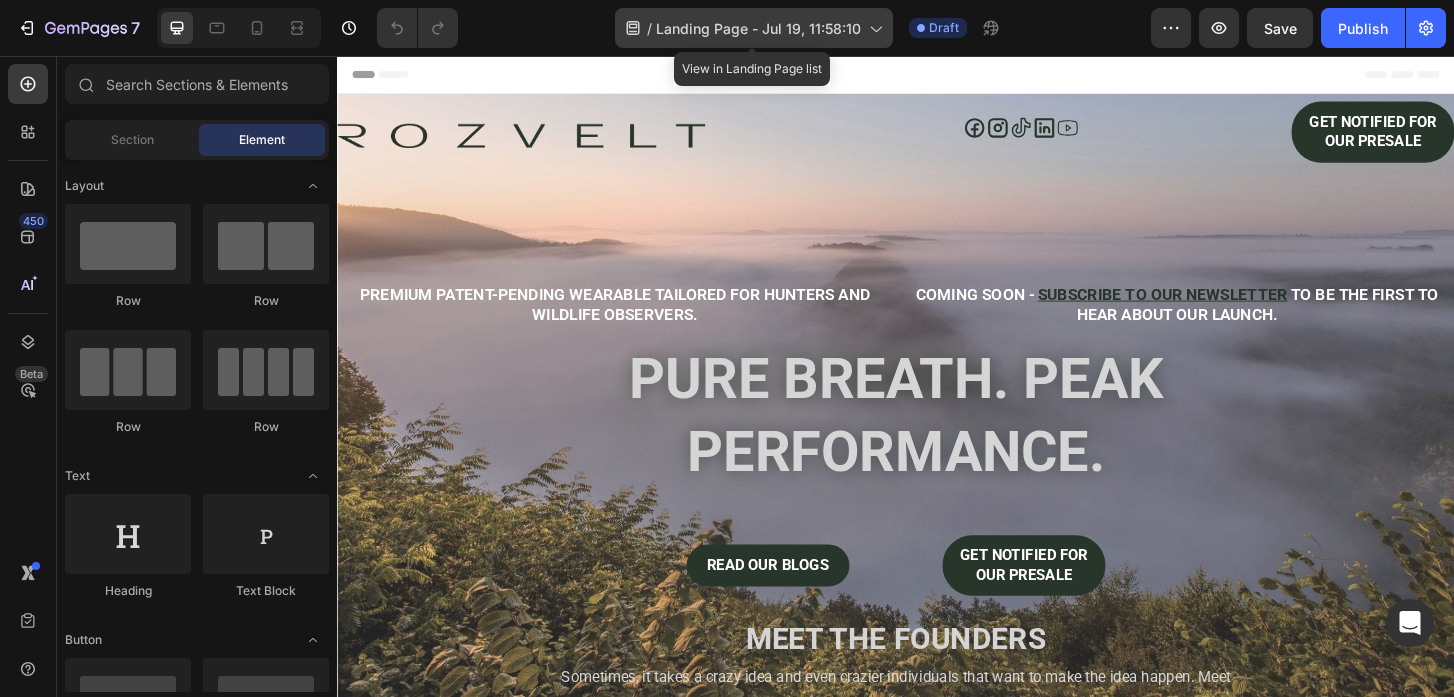 click on "/  Landing Page - Jul 19, 11:58:10" 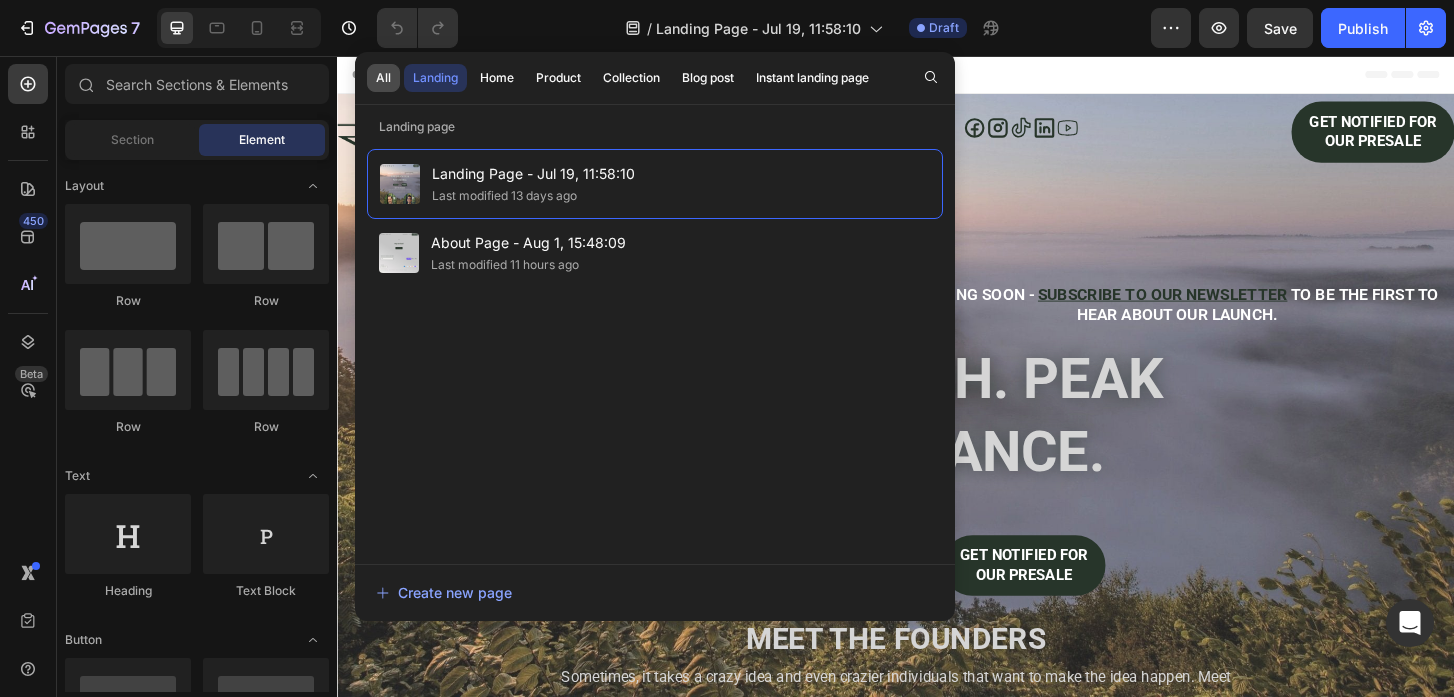 click on "All" 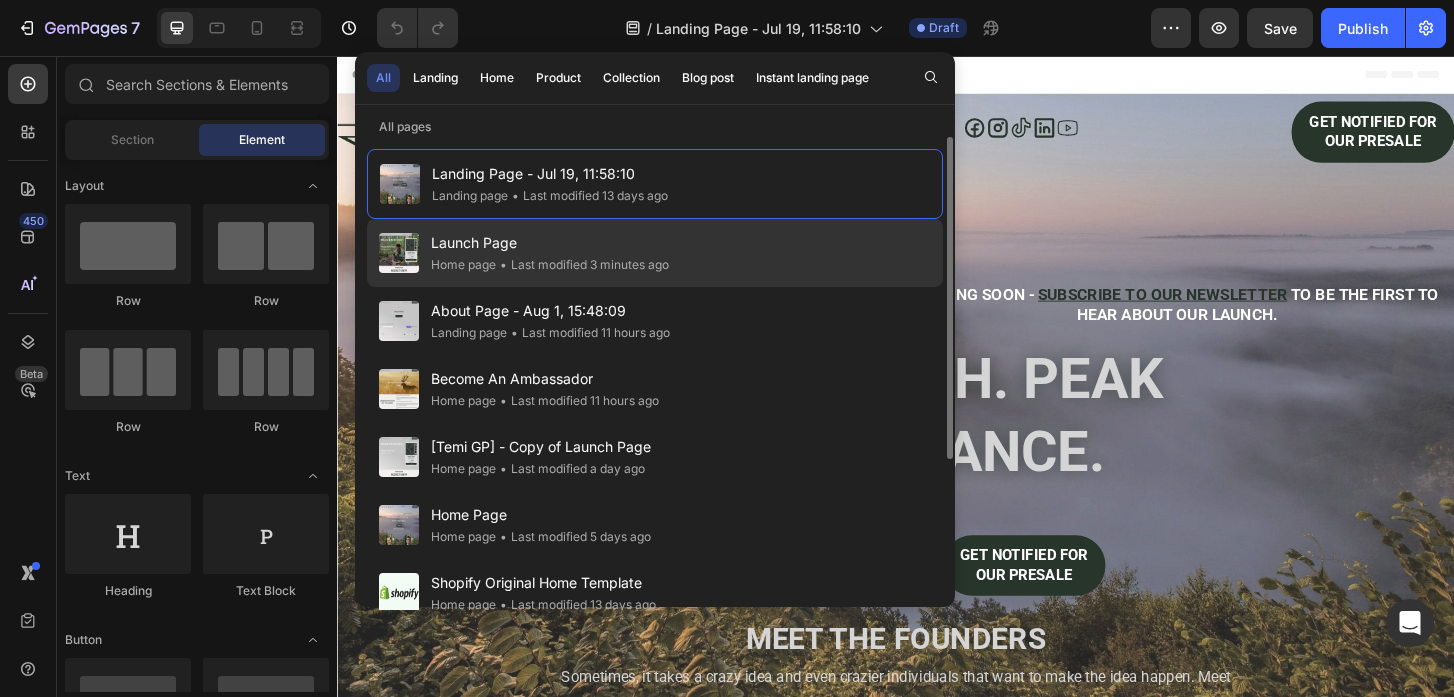 click on "Home page" 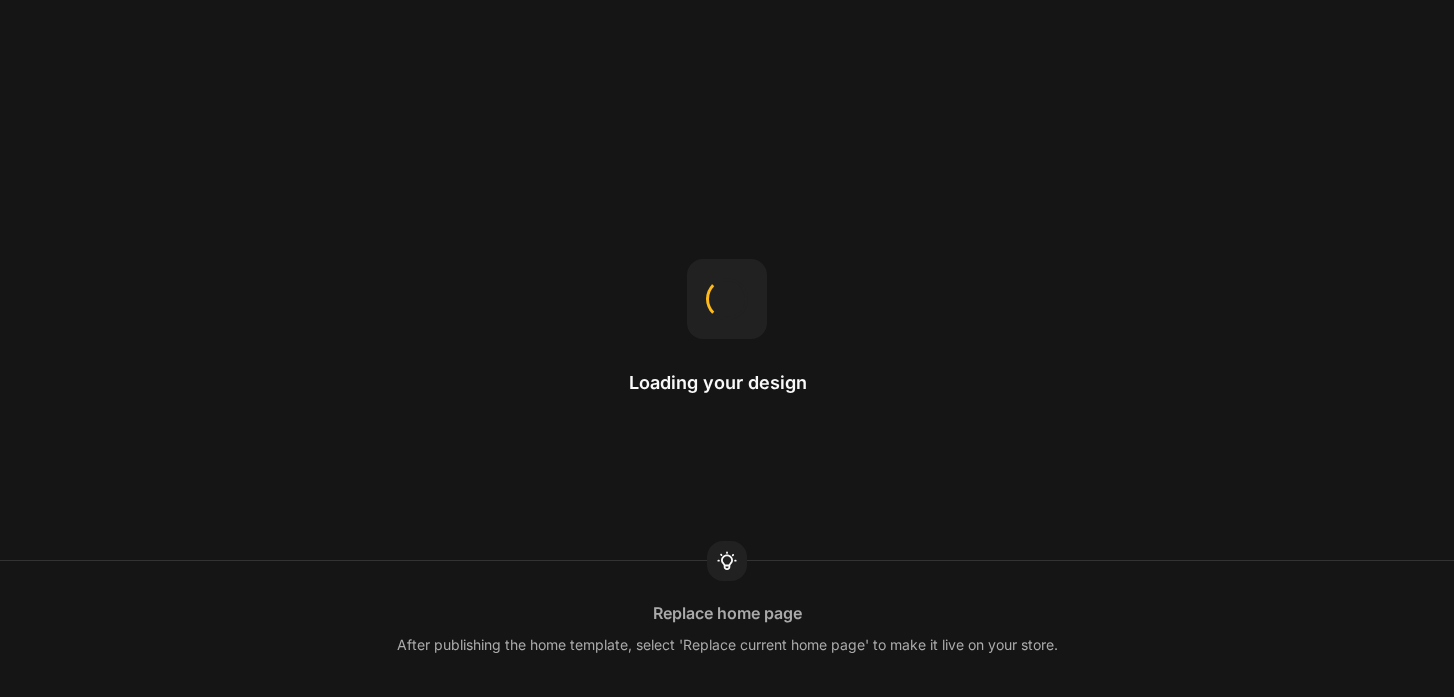 scroll, scrollTop: 0, scrollLeft: 0, axis: both 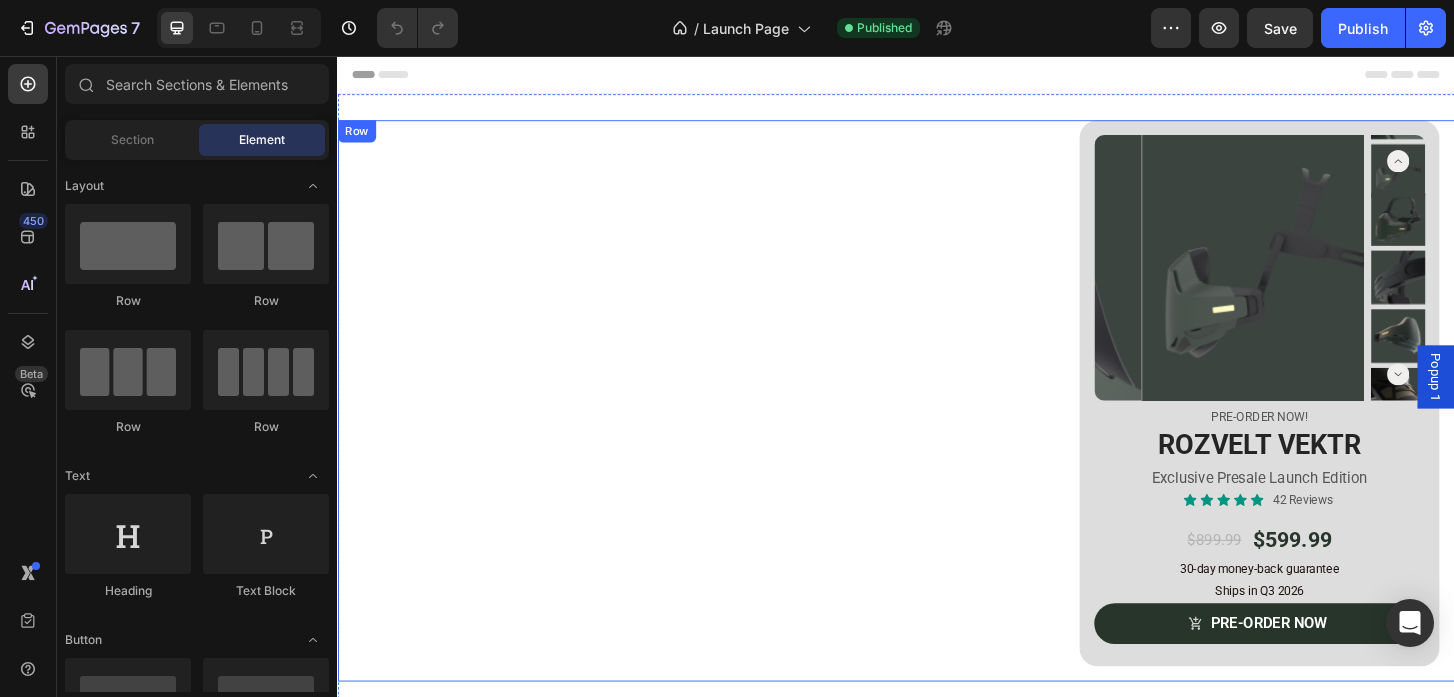 click on "Welcome to the Revolution Heading Pure Breath. Peak Performance. Text Block Master Your Breath. Encounter The Wild. Text Block
Product Images pre-order now! Text Block ROZVELT VEKTR Heading Exclusive Presale Launch Edition Text Block Icon Icon Icon Icon Icon Icon List 42 Reviews Text Block Row $899.99 Product Price Product Price $599.99 Product Price Product Price Row 30-day money-back guarantee  Text Block Ships in Q3 2026 Text Block
PRE-ORDER NOW Add to Cart Row Product Row Row Row" at bounding box center (937, 427) 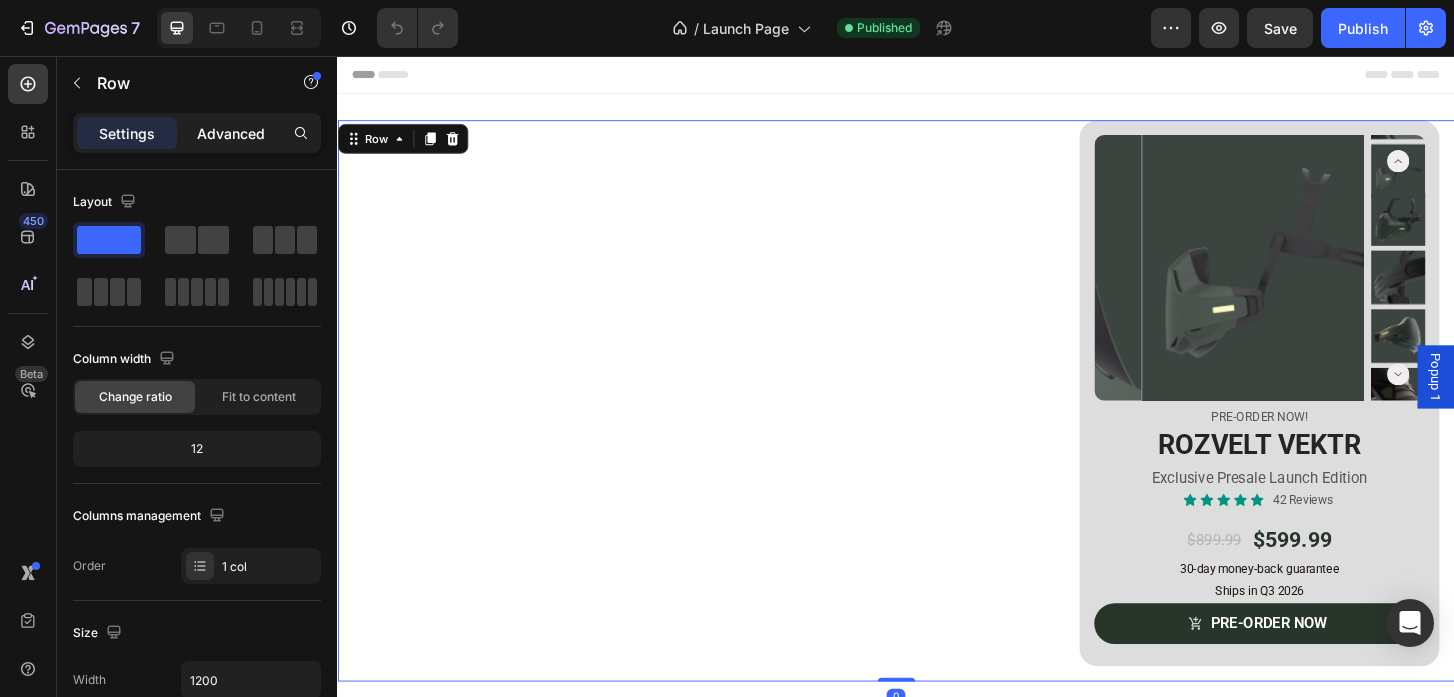 click on "Advanced" at bounding box center [231, 133] 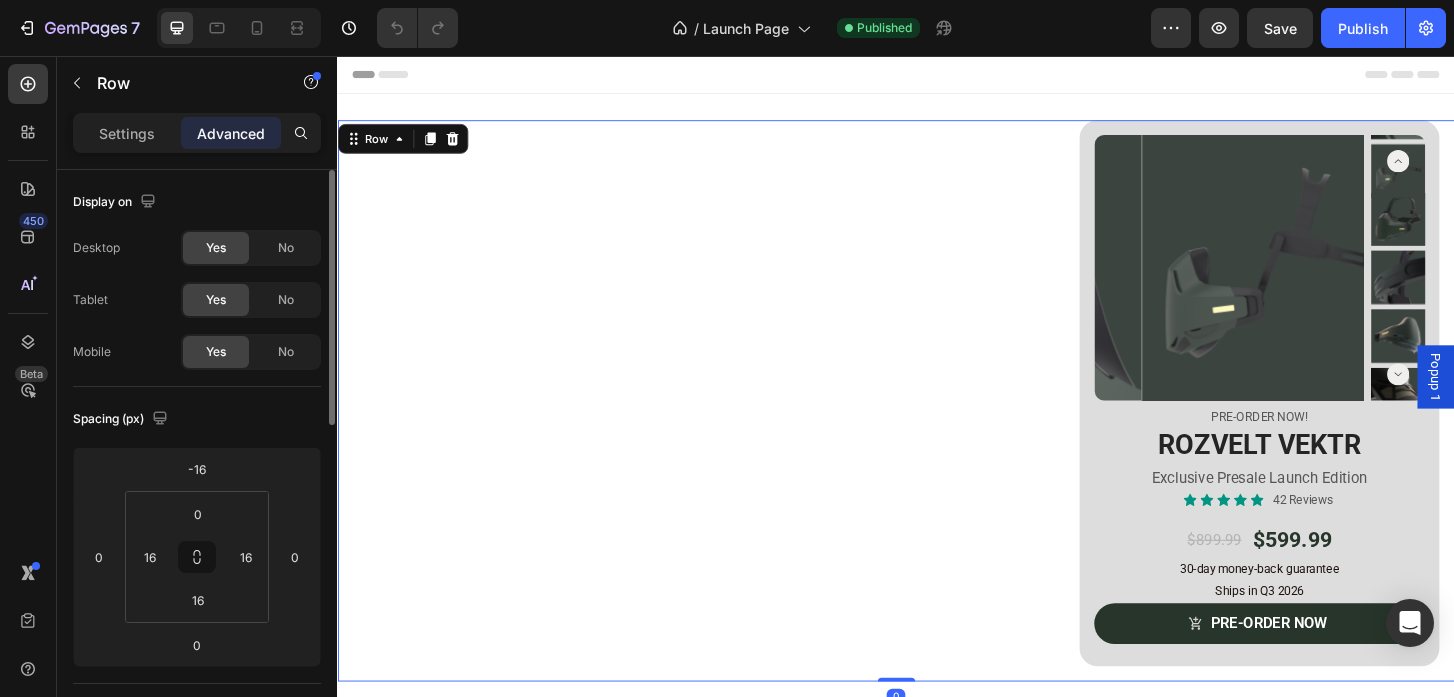 scroll, scrollTop: 750, scrollLeft: 0, axis: vertical 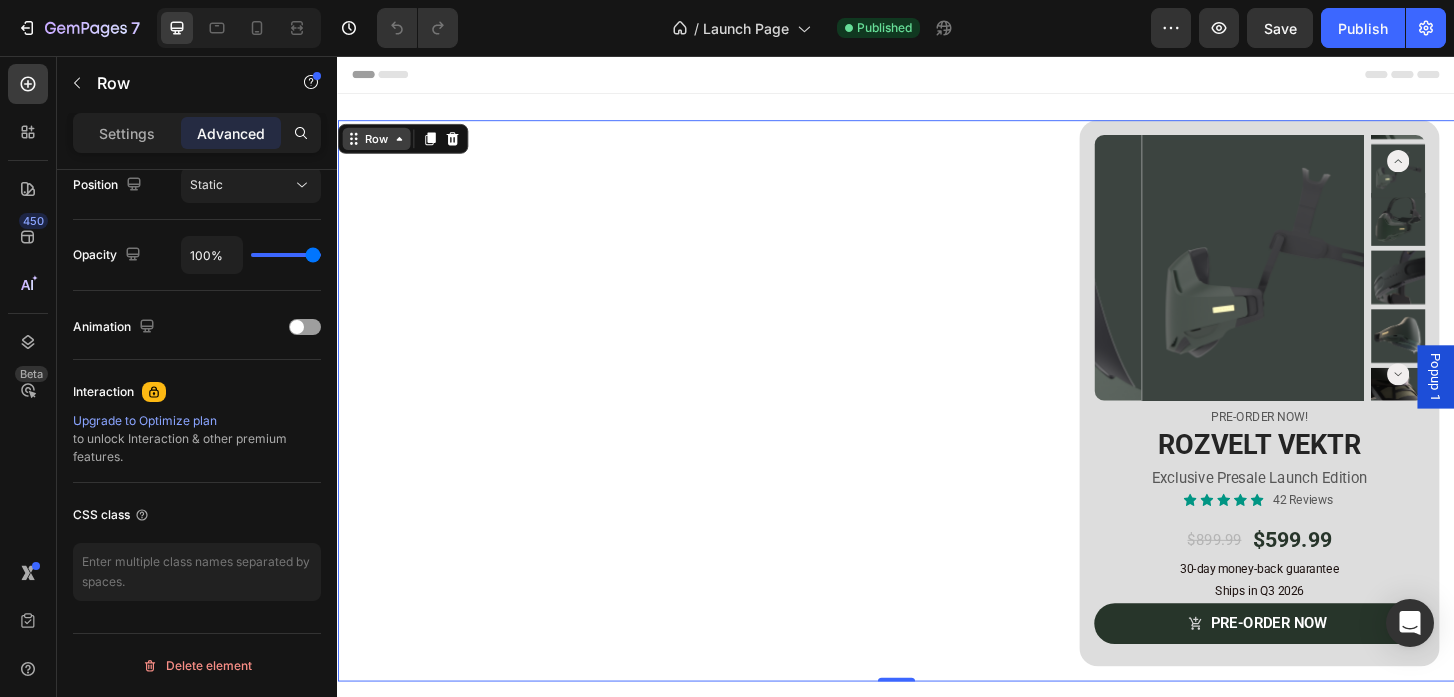 click on "Row" at bounding box center [378, 145] 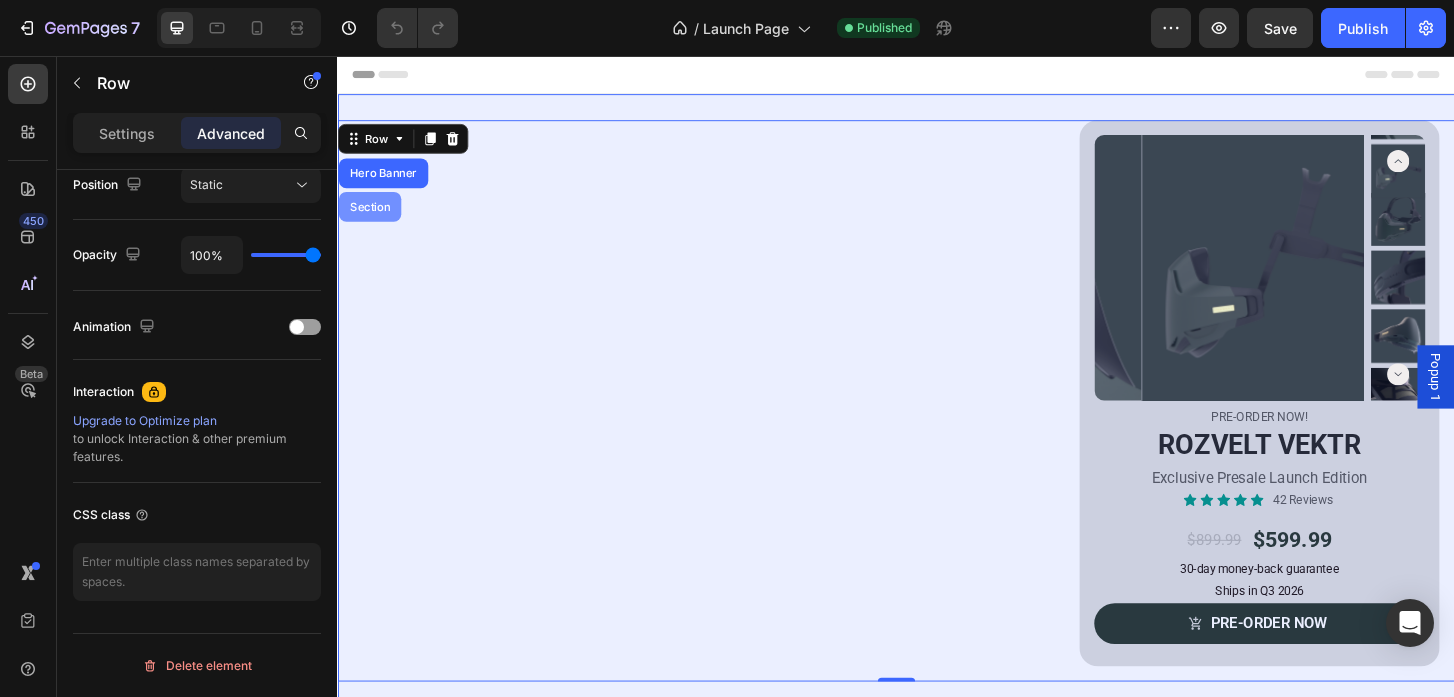 click on "Section" at bounding box center [371, 218] 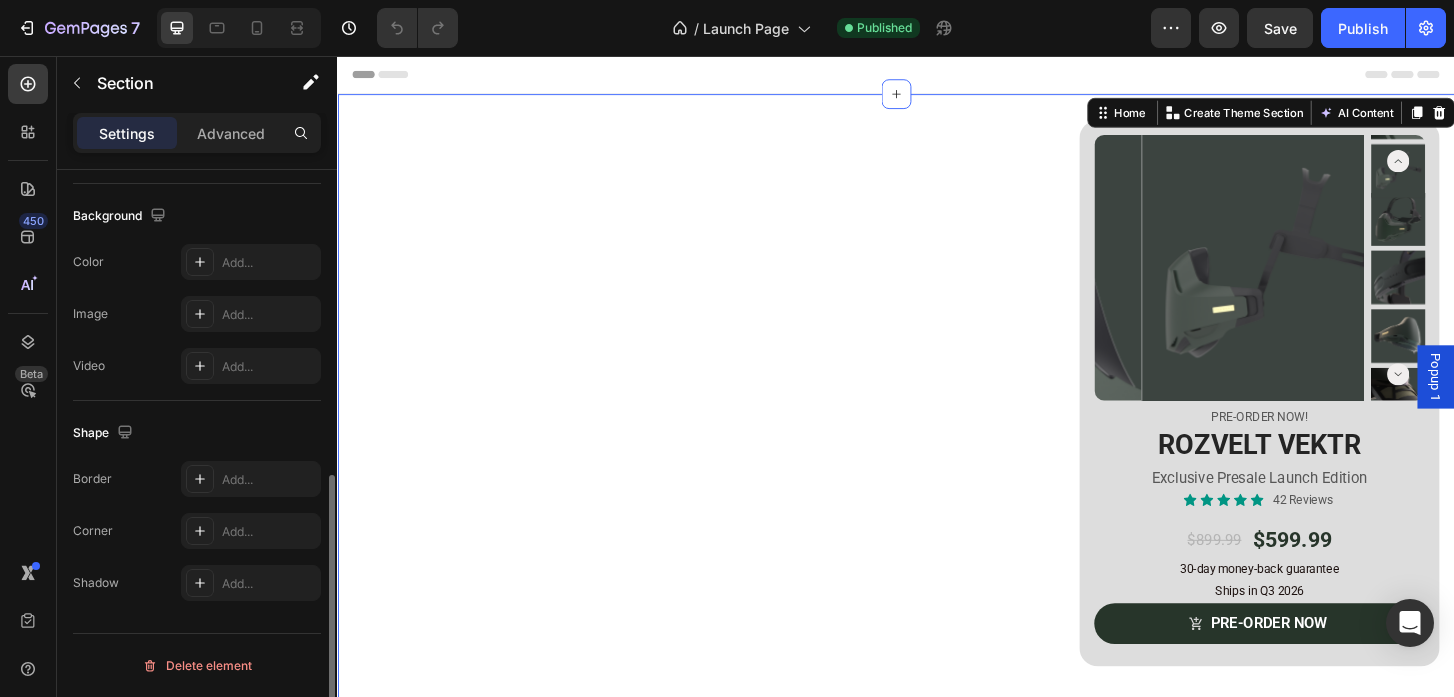 scroll, scrollTop: 0, scrollLeft: 0, axis: both 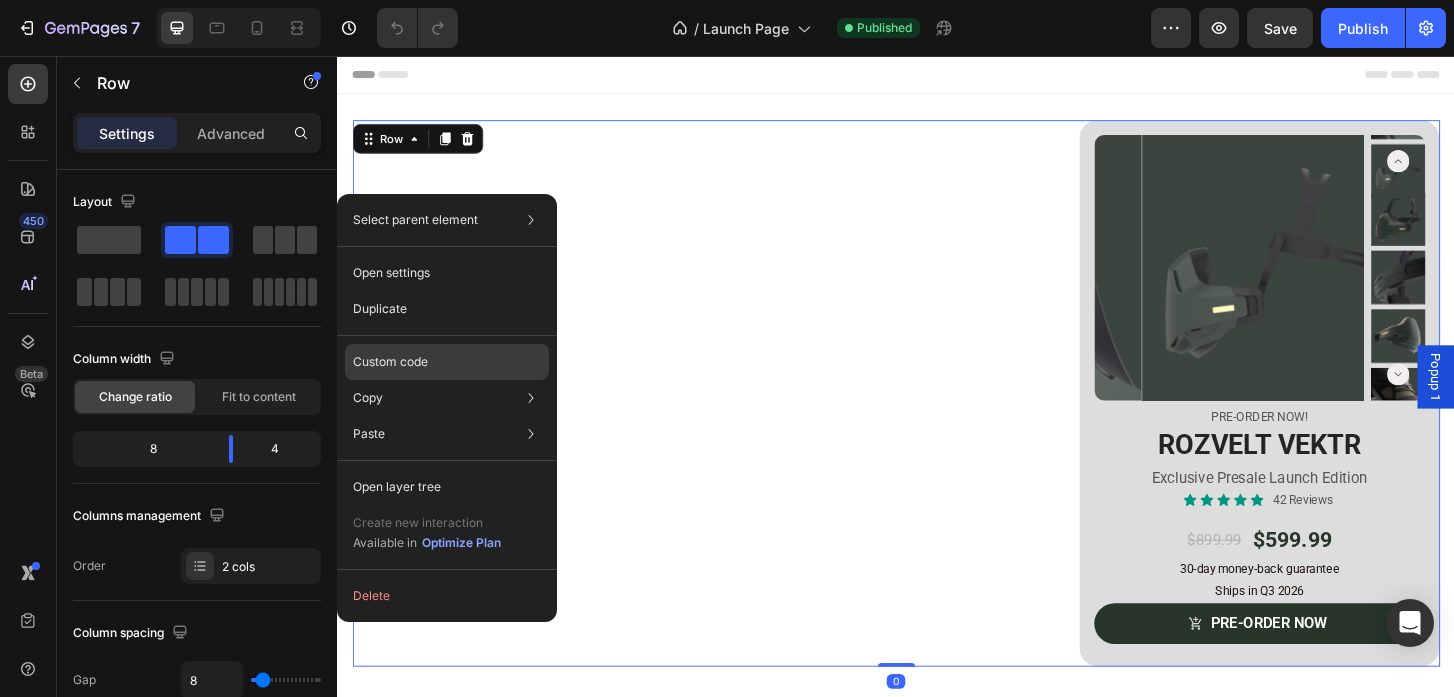 click on "Custom code" at bounding box center (390, 362) 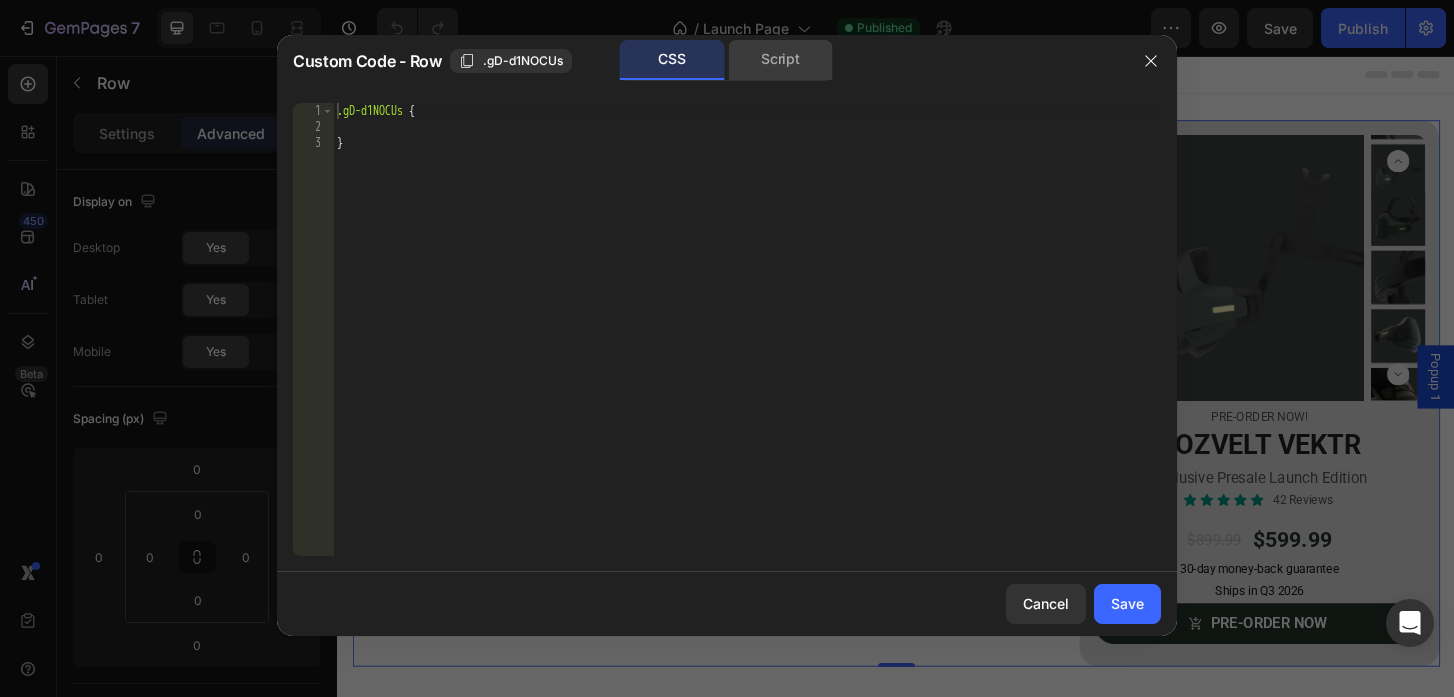 click on "Script" 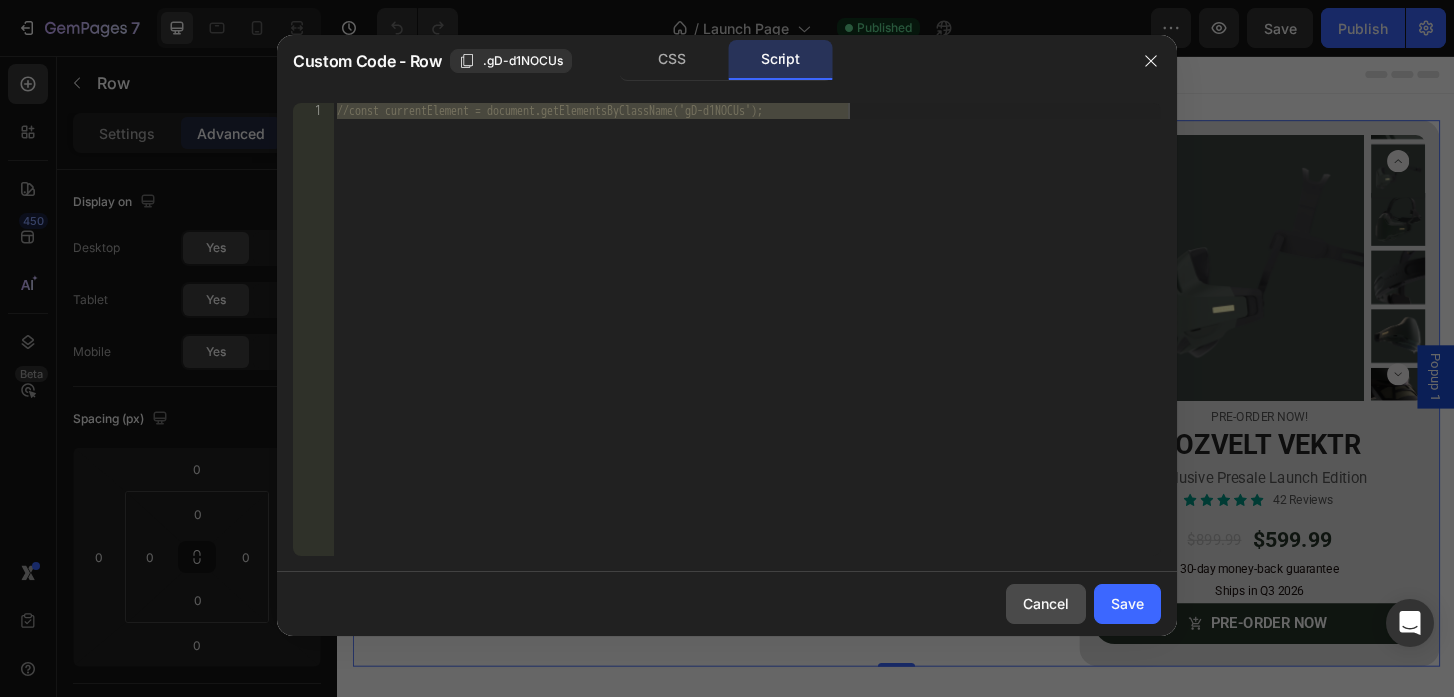 click on "Cancel" at bounding box center [1046, 603] 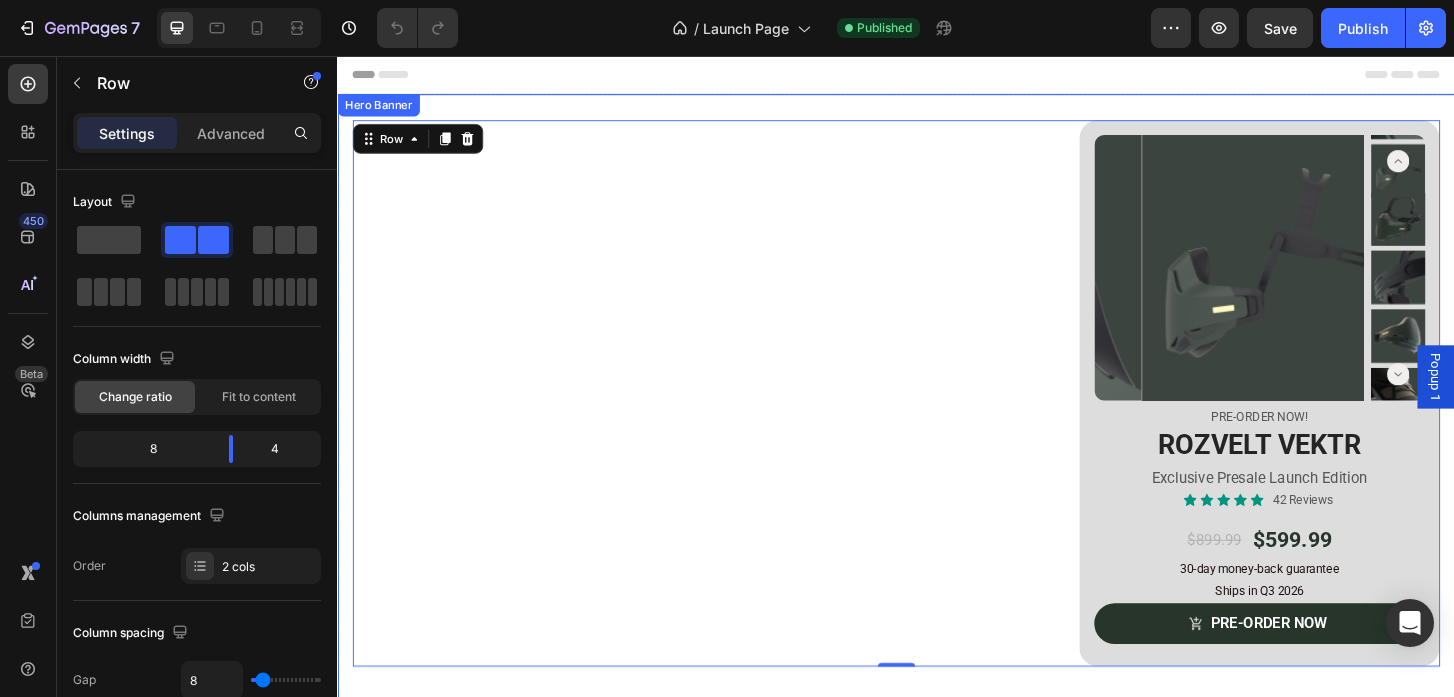 click at bounding box center (937, 434) 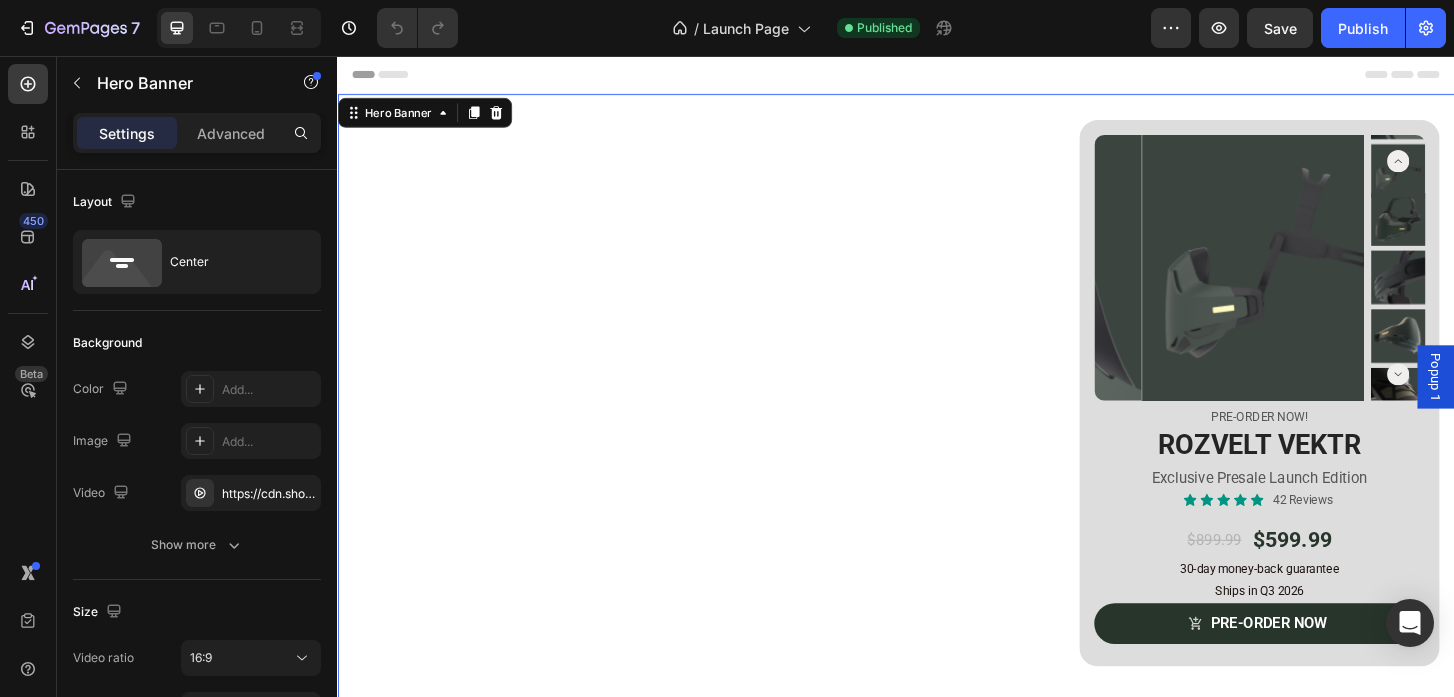 click on "Hero Banner" at bounding box center [430, 117] 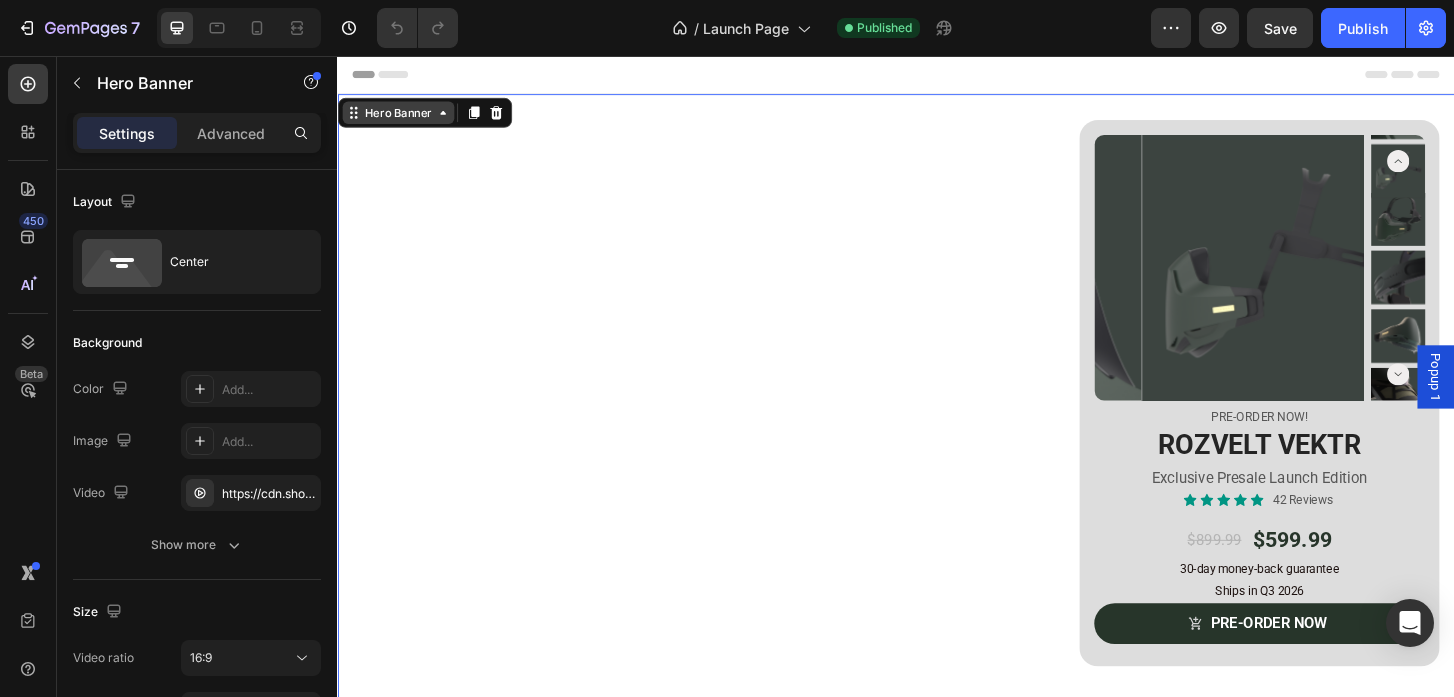 click on "Hero Banner" at bounding box center [402, 117] 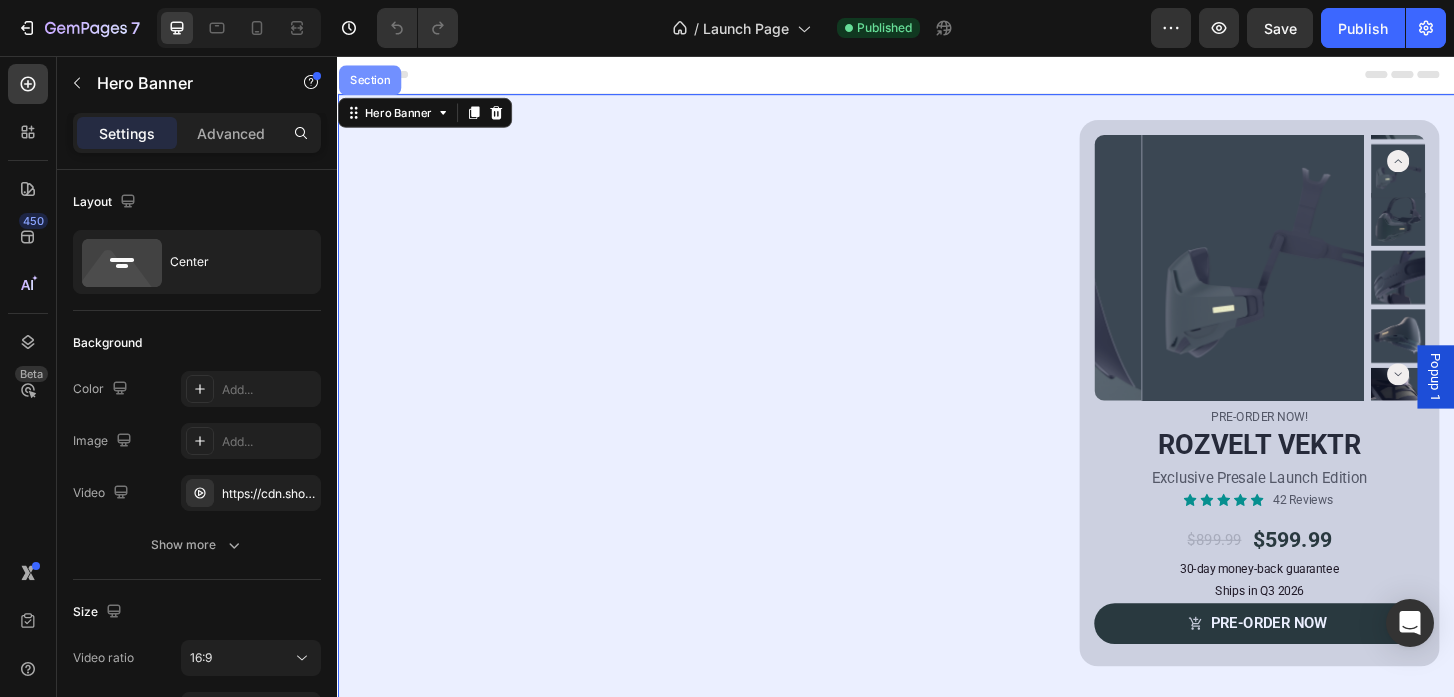 click on "Section" at bounding box center (371, 82) 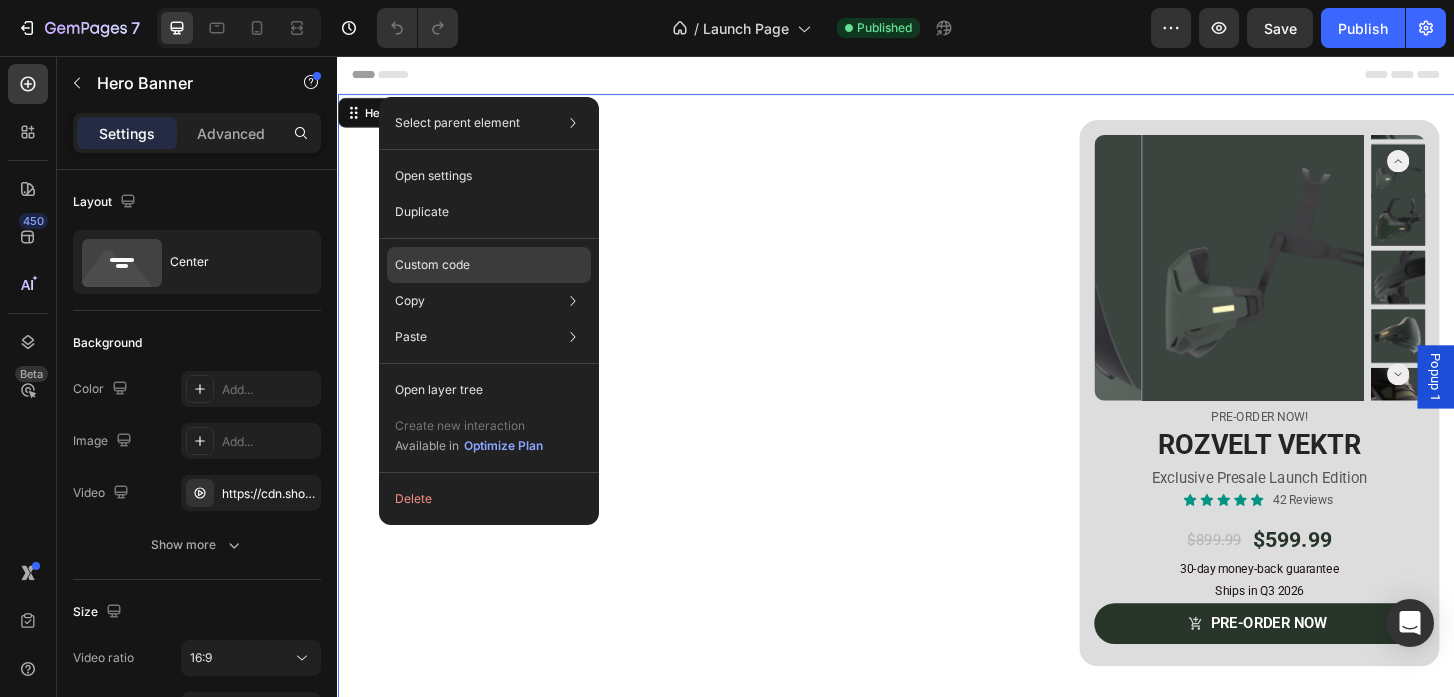 click on "Custom code" at bounding box center [432, 265] 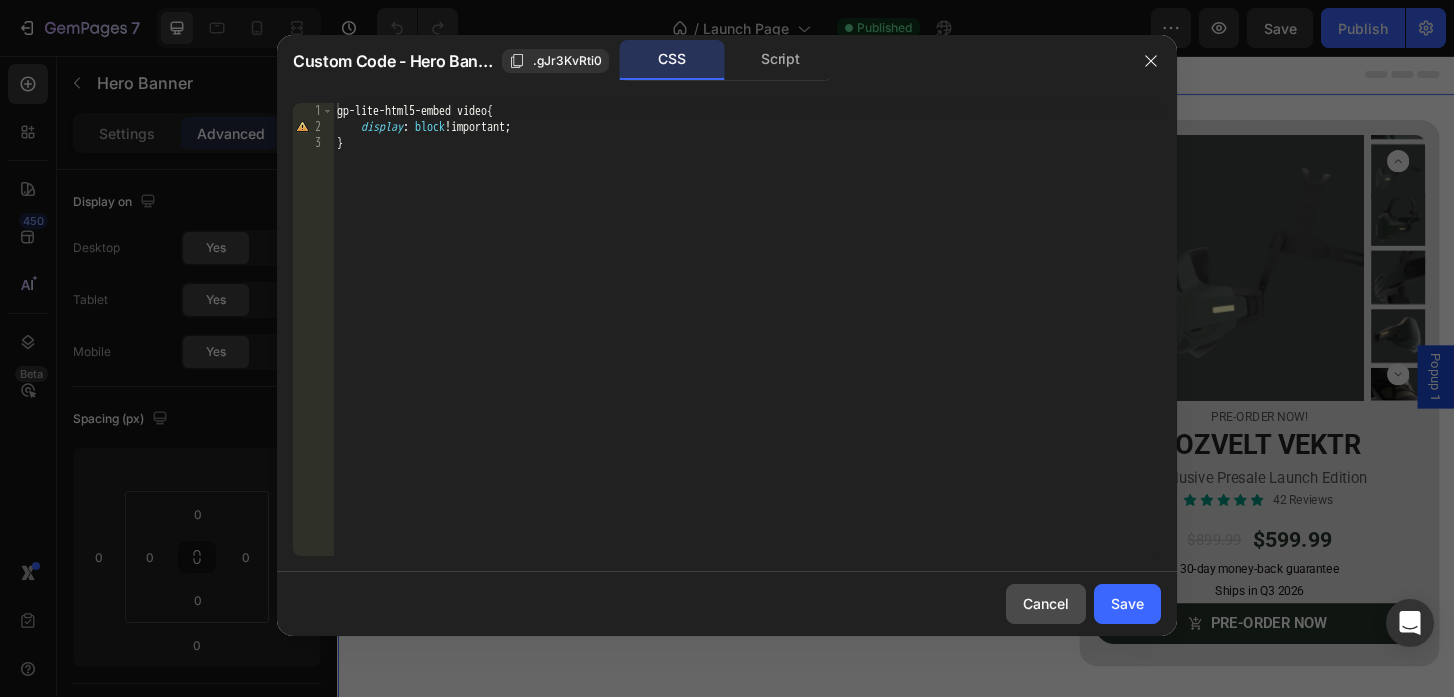 click on "Cancel" at bounding box center (1046, 603) 